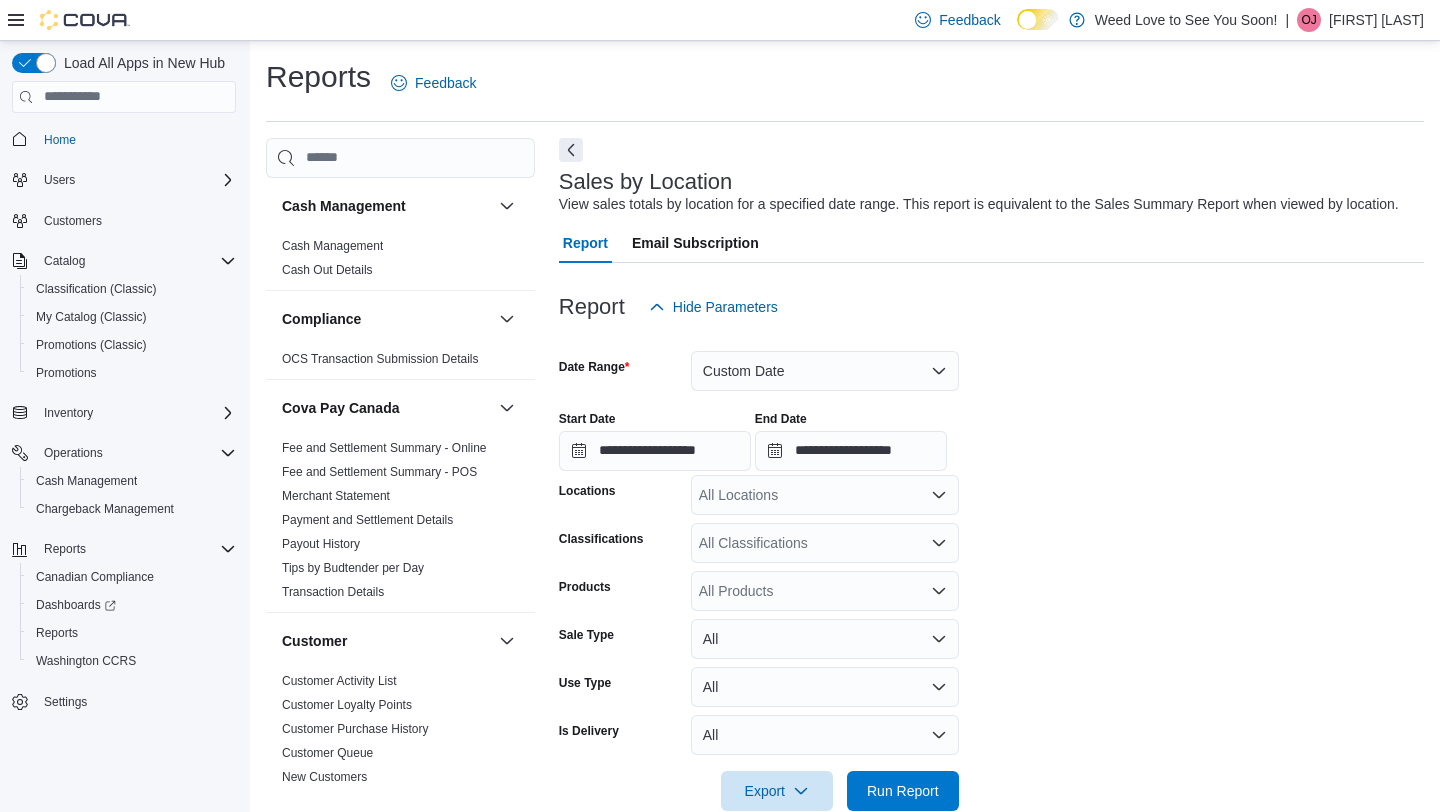 scroll, scrollTop: 59, scrollLeft: 0, axis: vertical 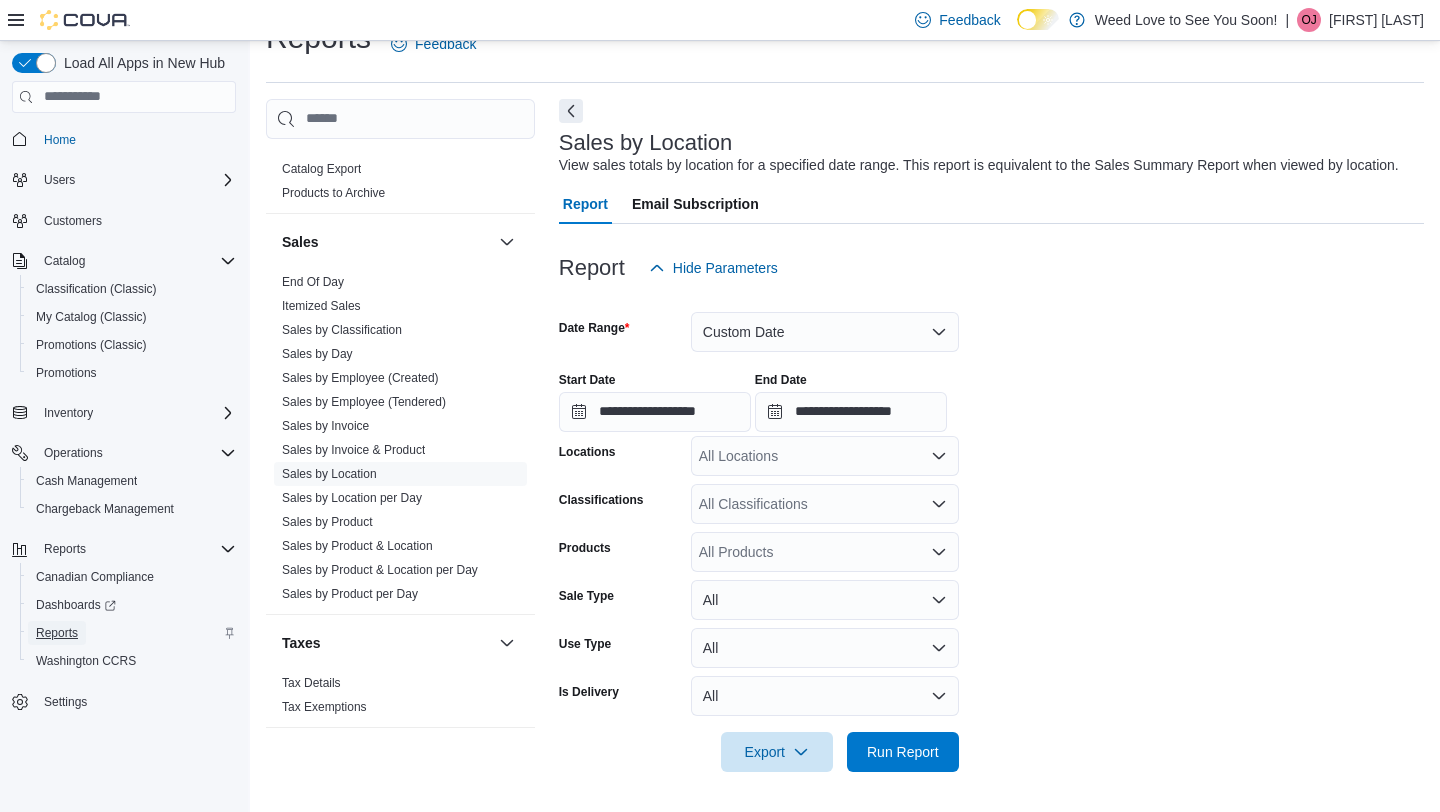 click on "Reports" at bounding box center (57, 633) 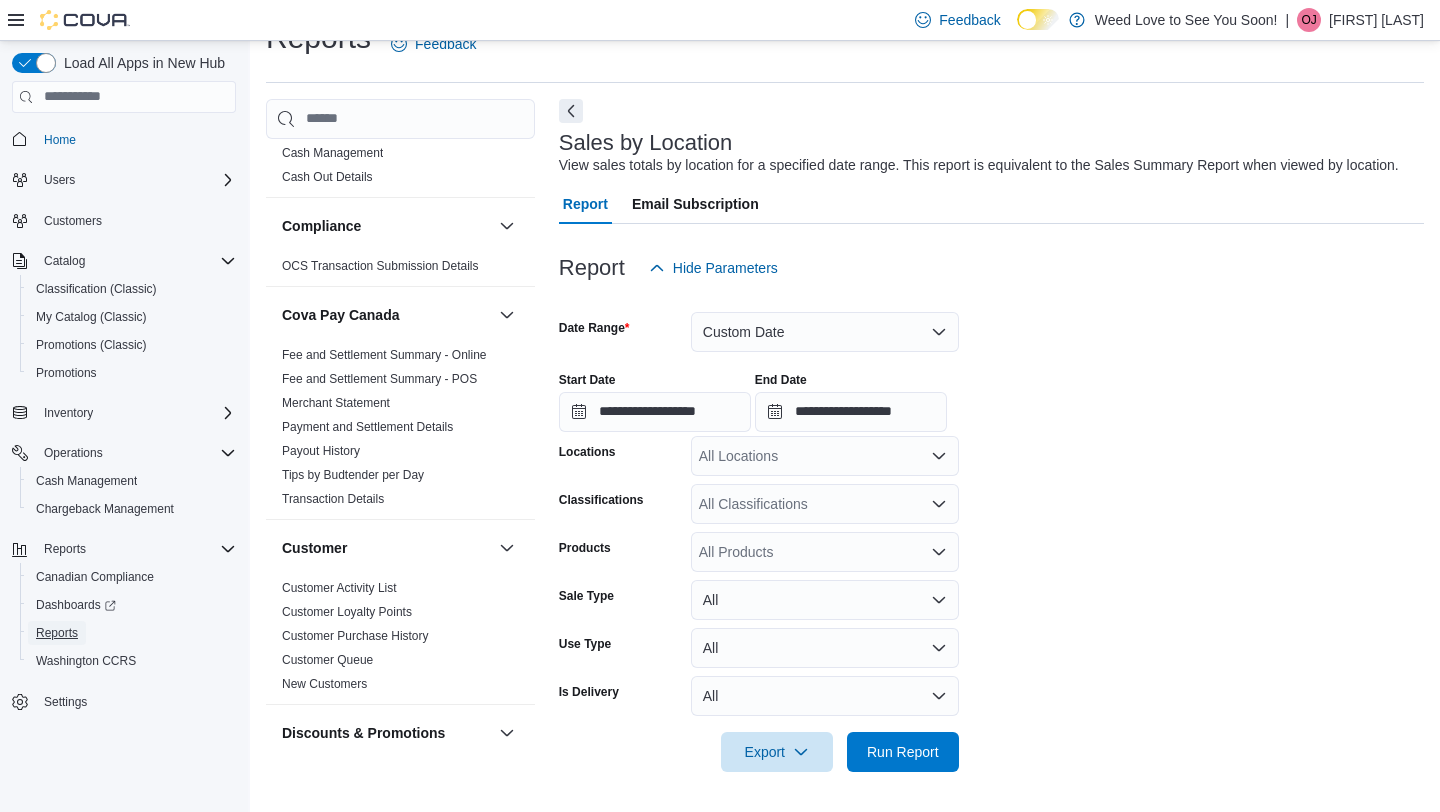 scroll, scrollTop: 56, scrollLeft: 0, axis: vertical 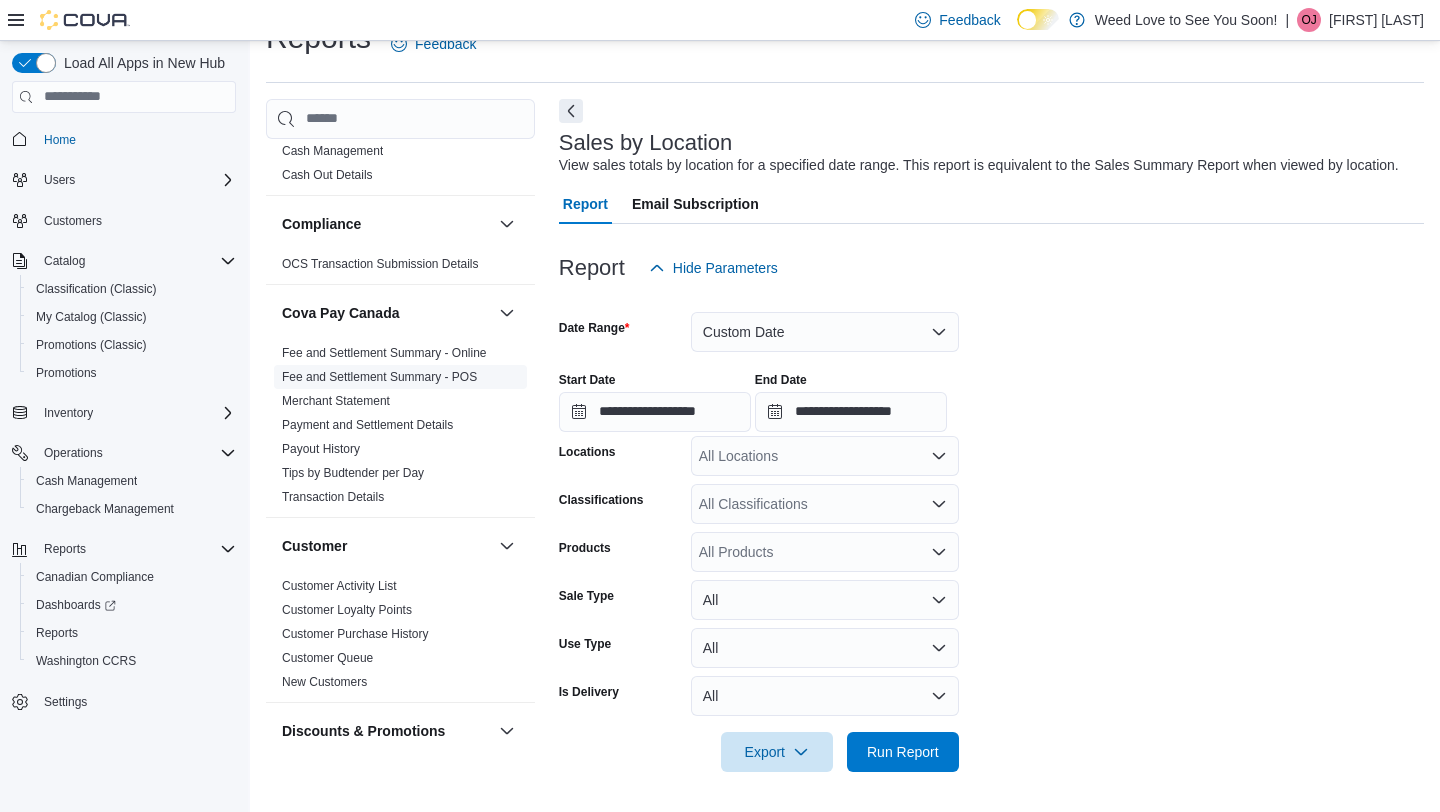 click on "Fee and Settlement Summary - POS" at bounding box center [379, 377] 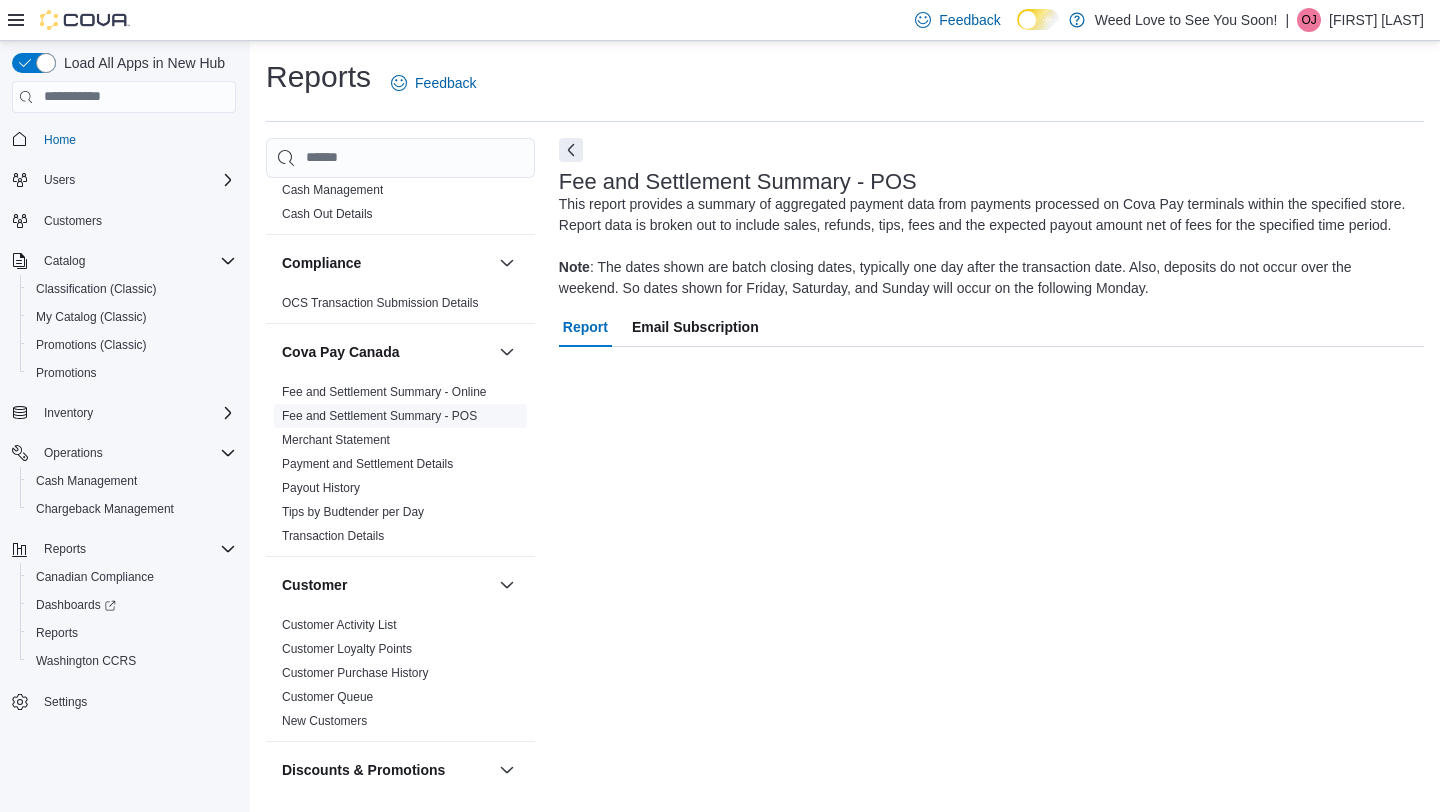 scroll, scrollTop: 0, scrollLeft: 0, axis: both 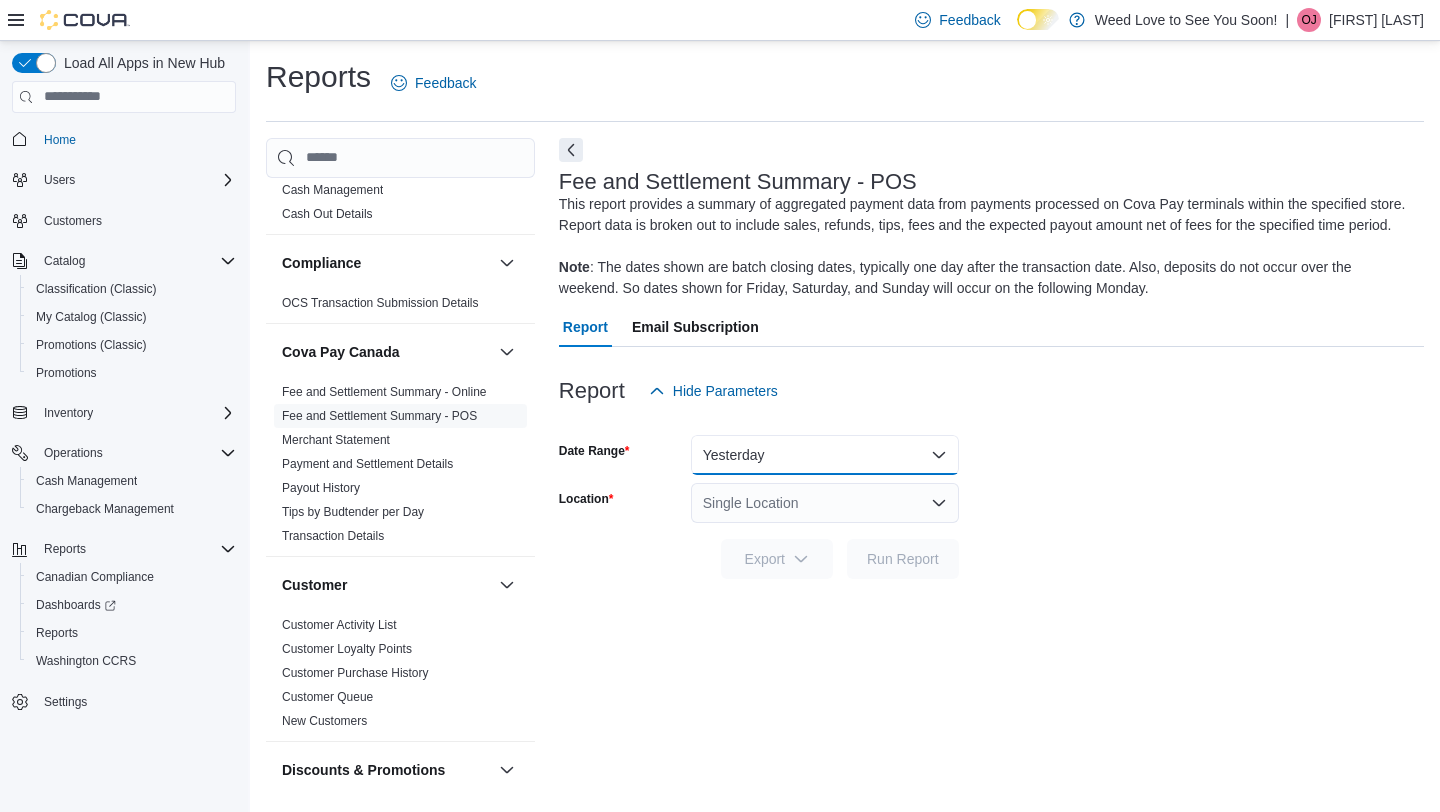 click on "Yesterday" at bounding box center (825, 455) 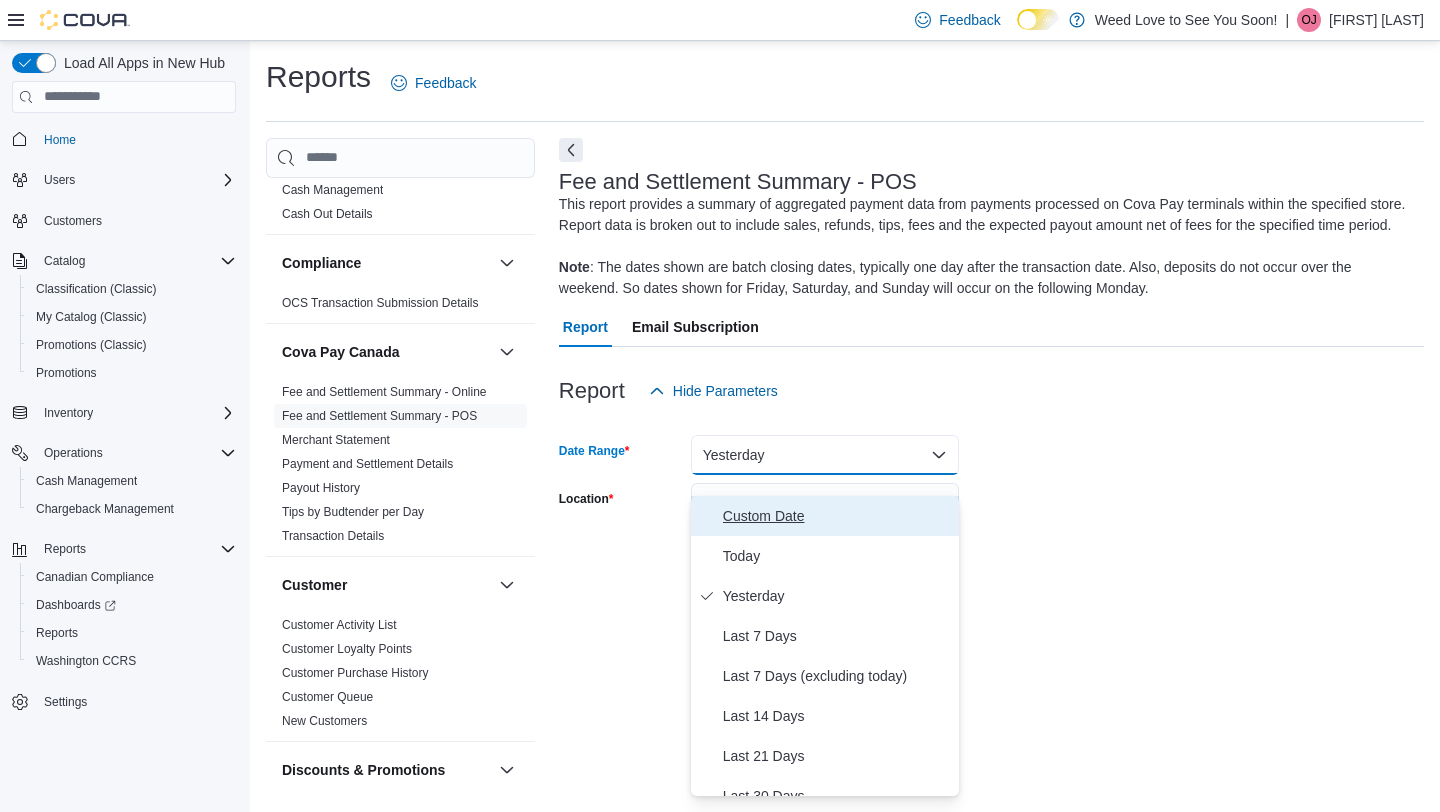 click on "Custom Date" at bounding box center (837, 516) 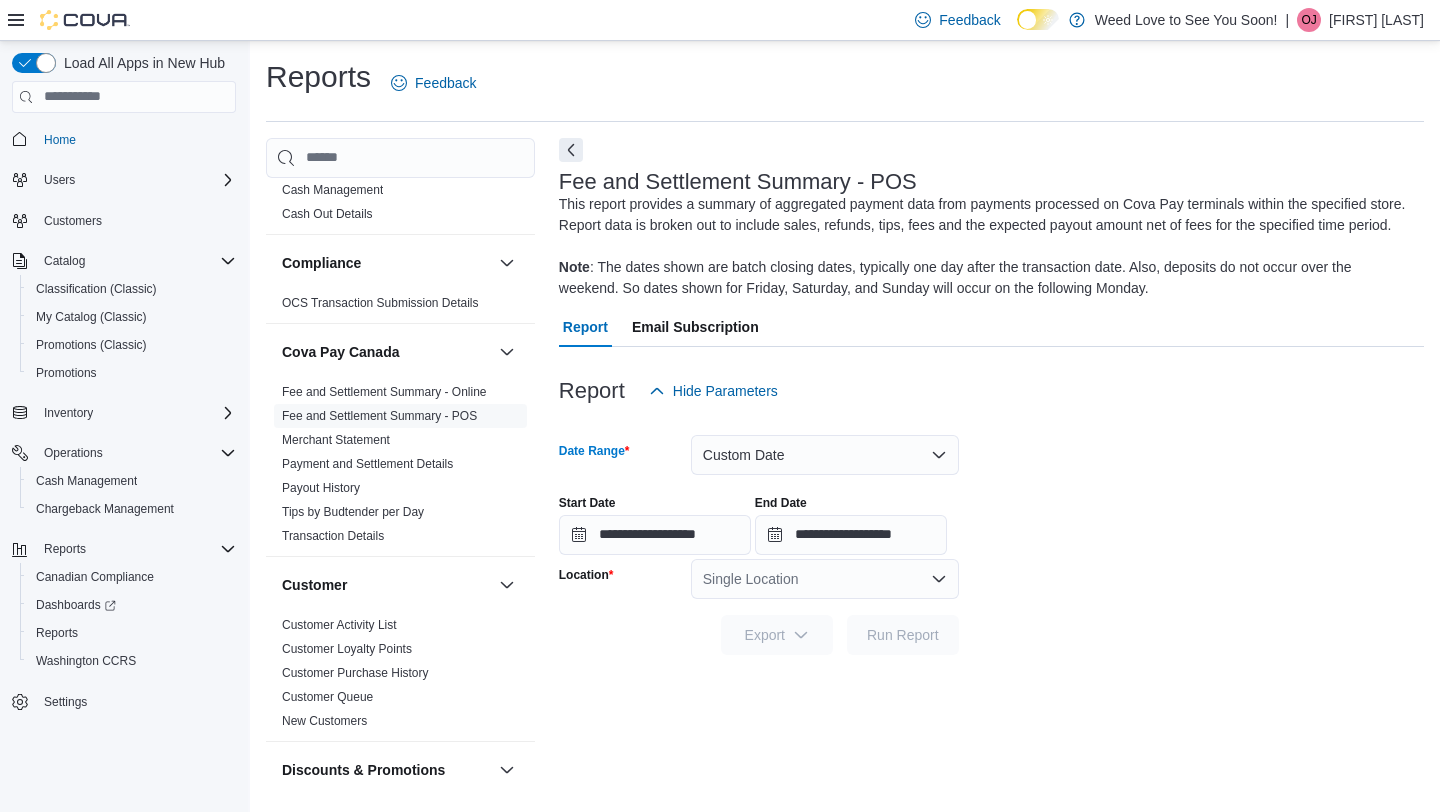 click on "Single Location" at bounding box center (825, 579) 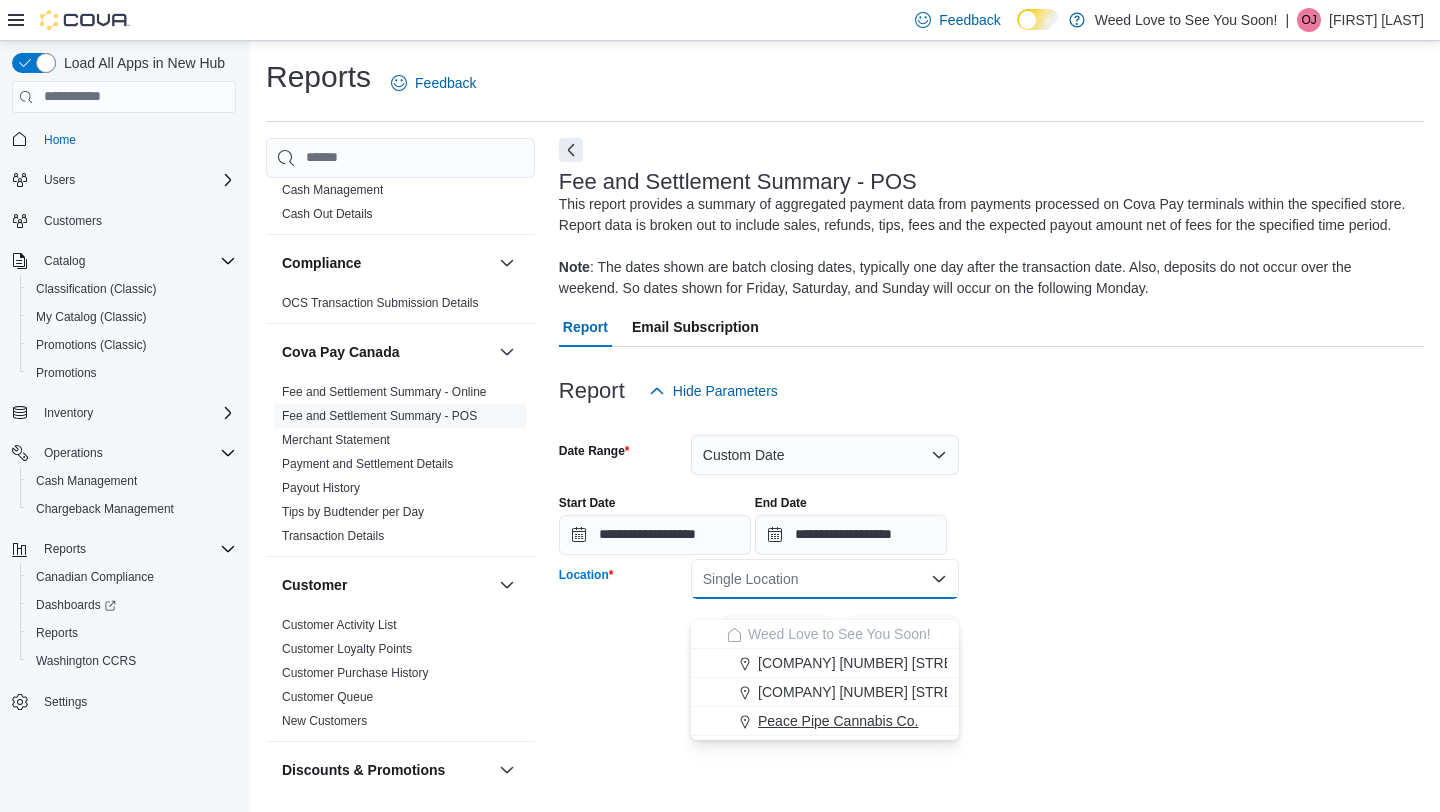 click on "Peace Pipe Cannabis Co." at bounding box center (825, 721) 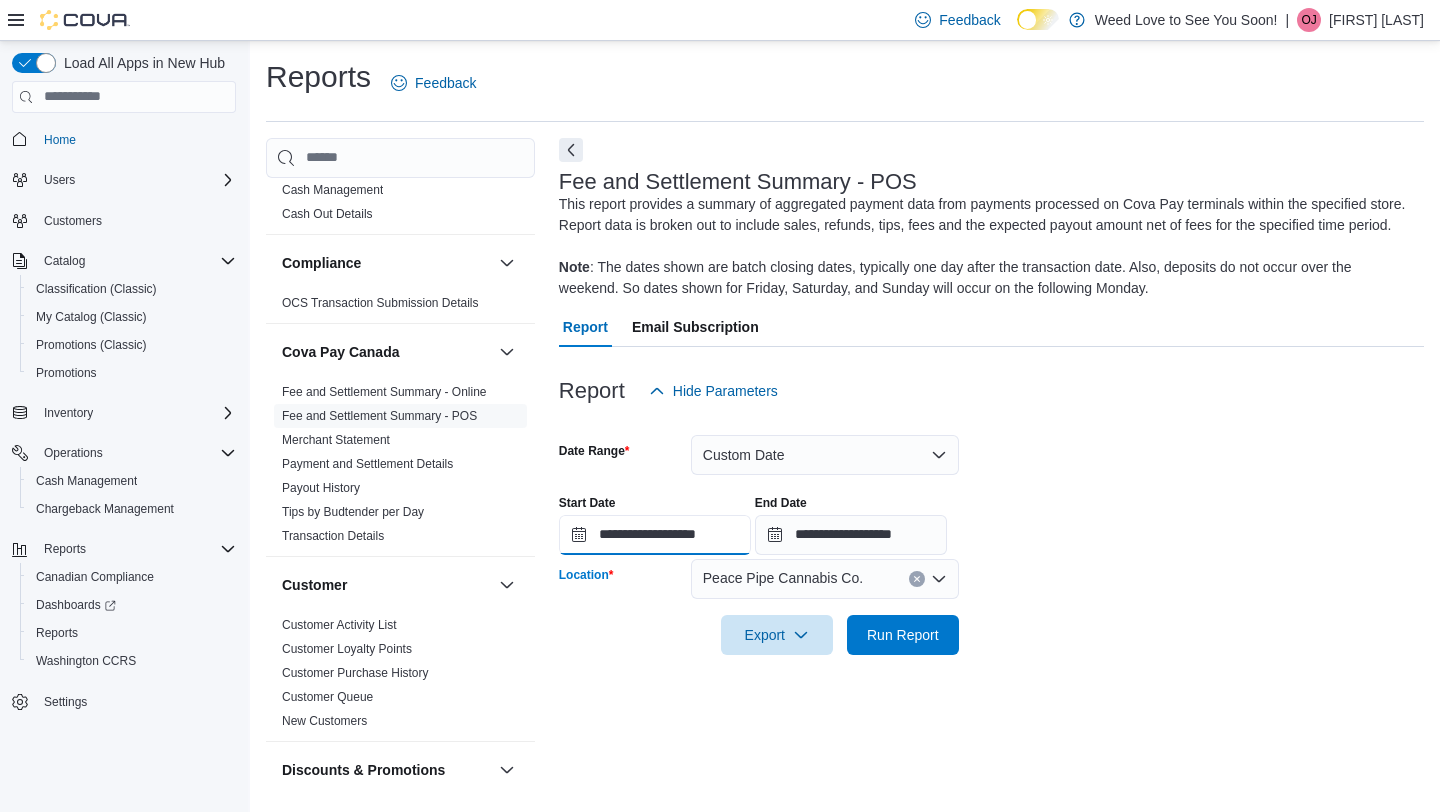 click on "**********" at bounding box center [655, 535] 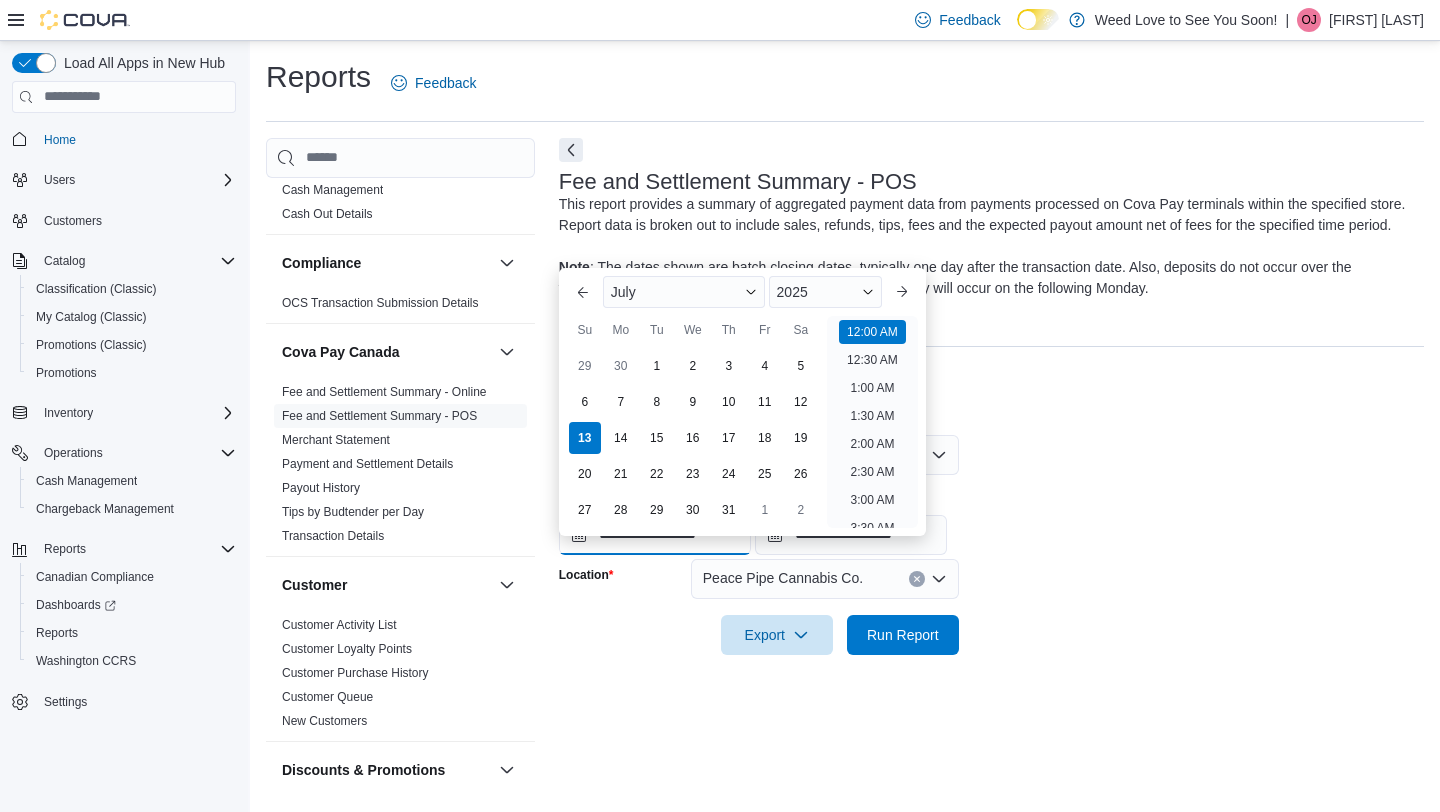 scroll, scrollTop: 62, scrollLeft: 0, axis: vertical 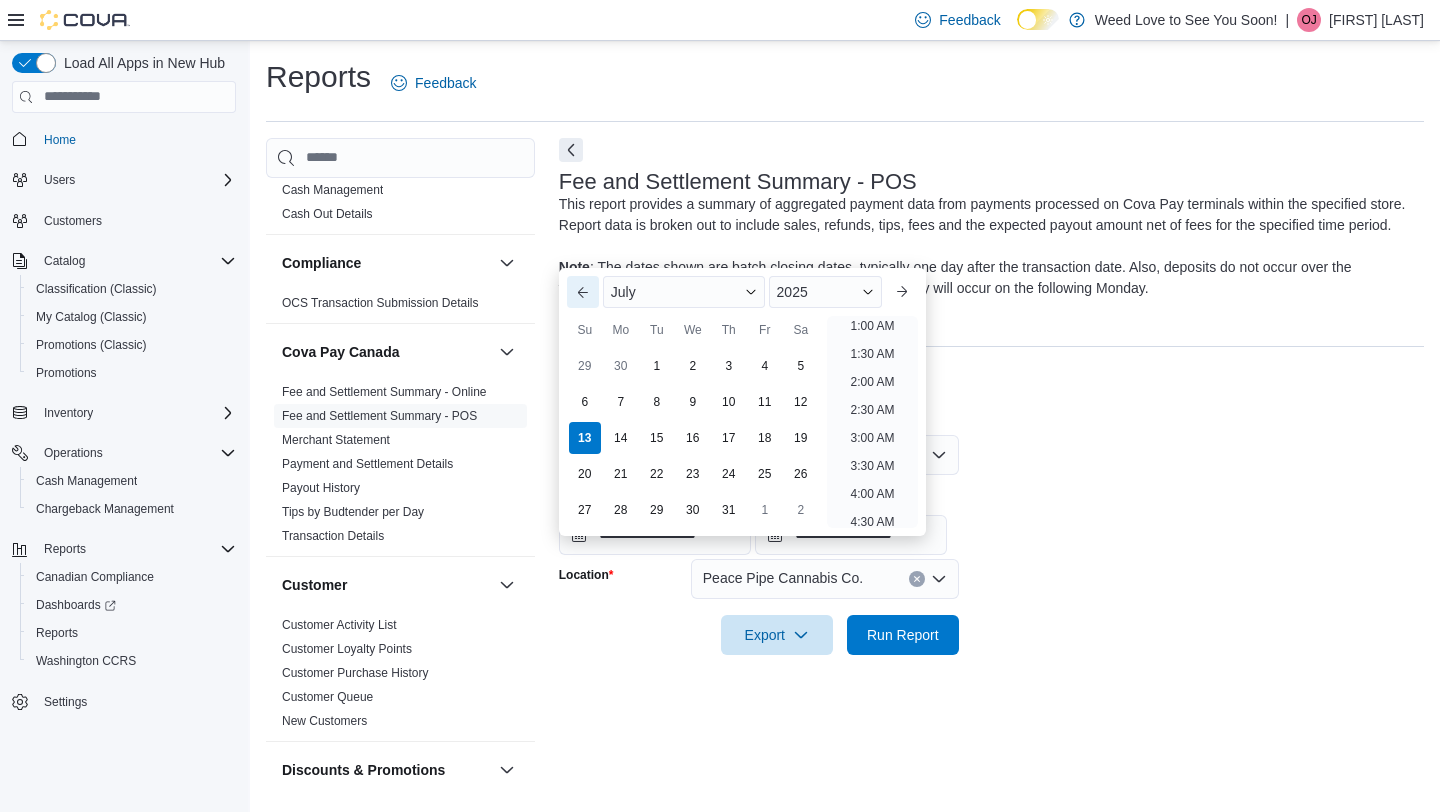 click on "Previous Month" at bounding box center [583, 292] 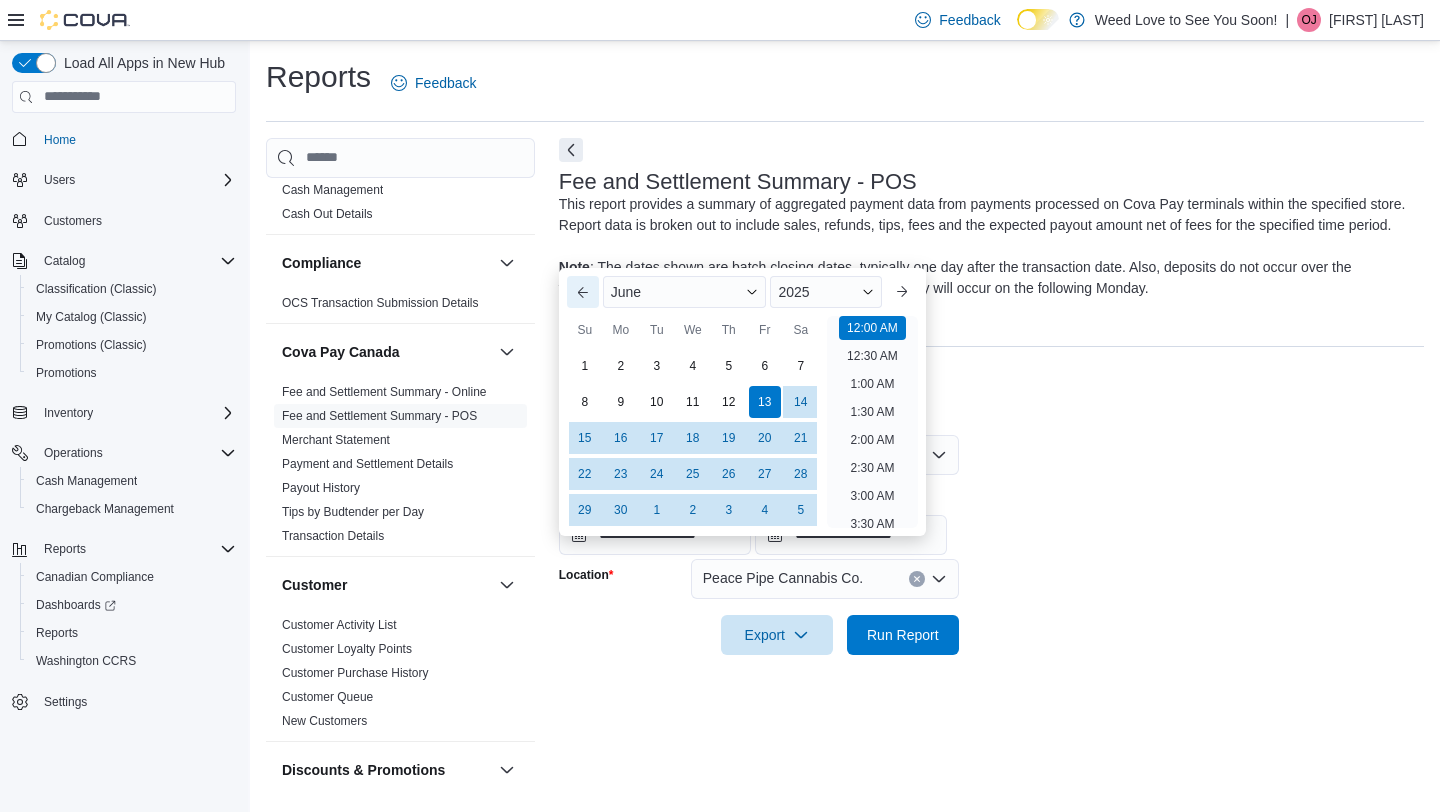 click on "Previous Month" at bounding box center (583, 292) 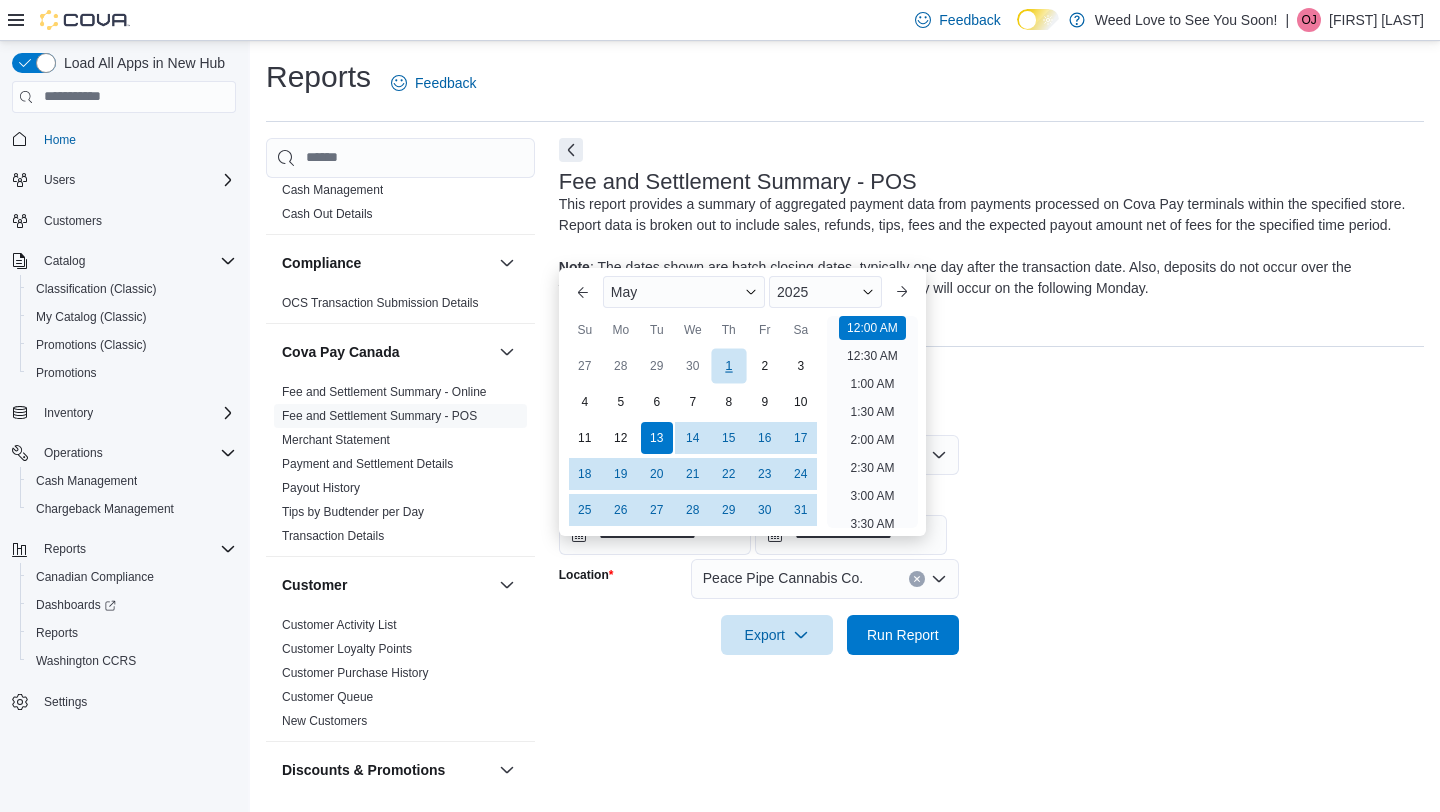 click on "1" at bounding box center (728, 365) 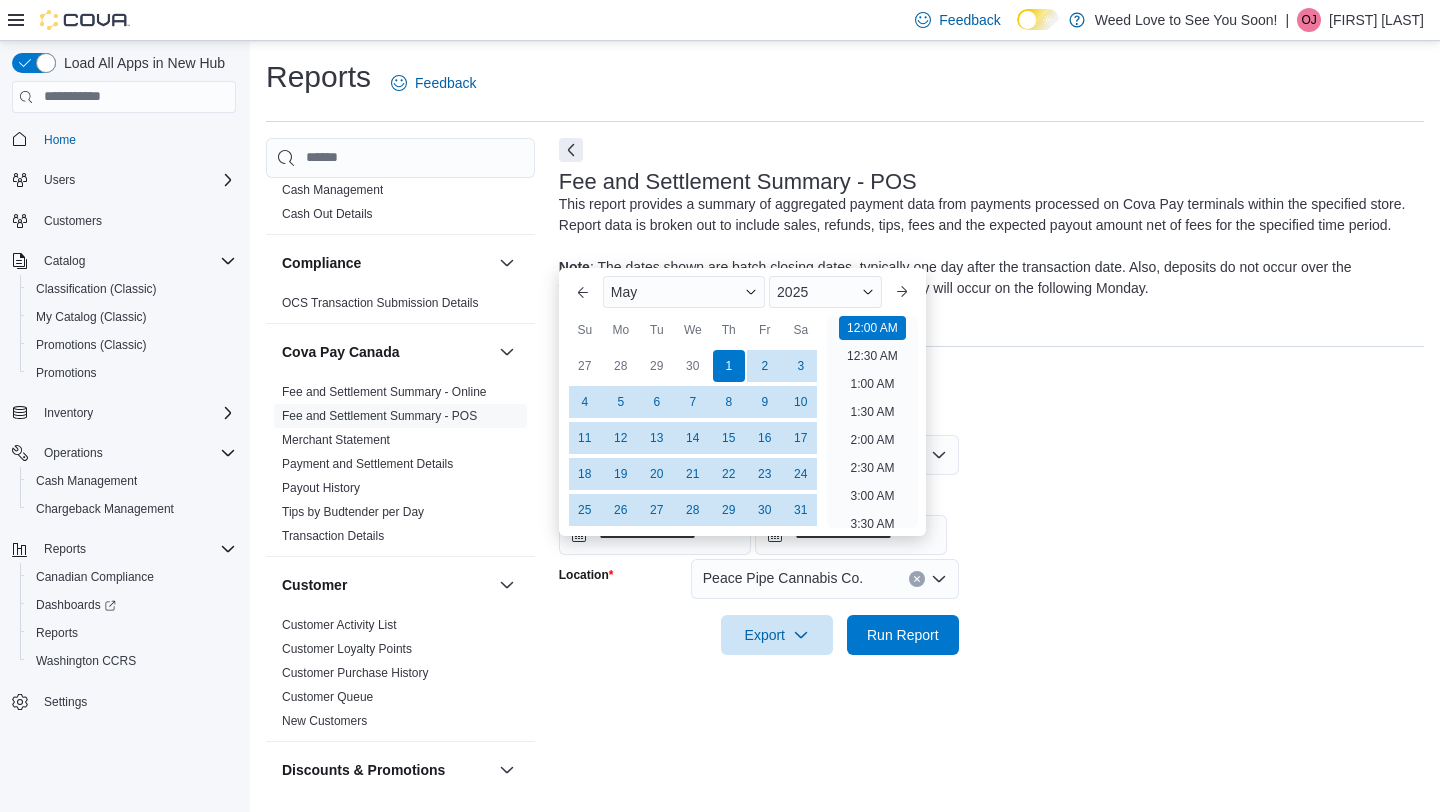 click on "Report Hide Parameters" at bounding box center [991, 391] 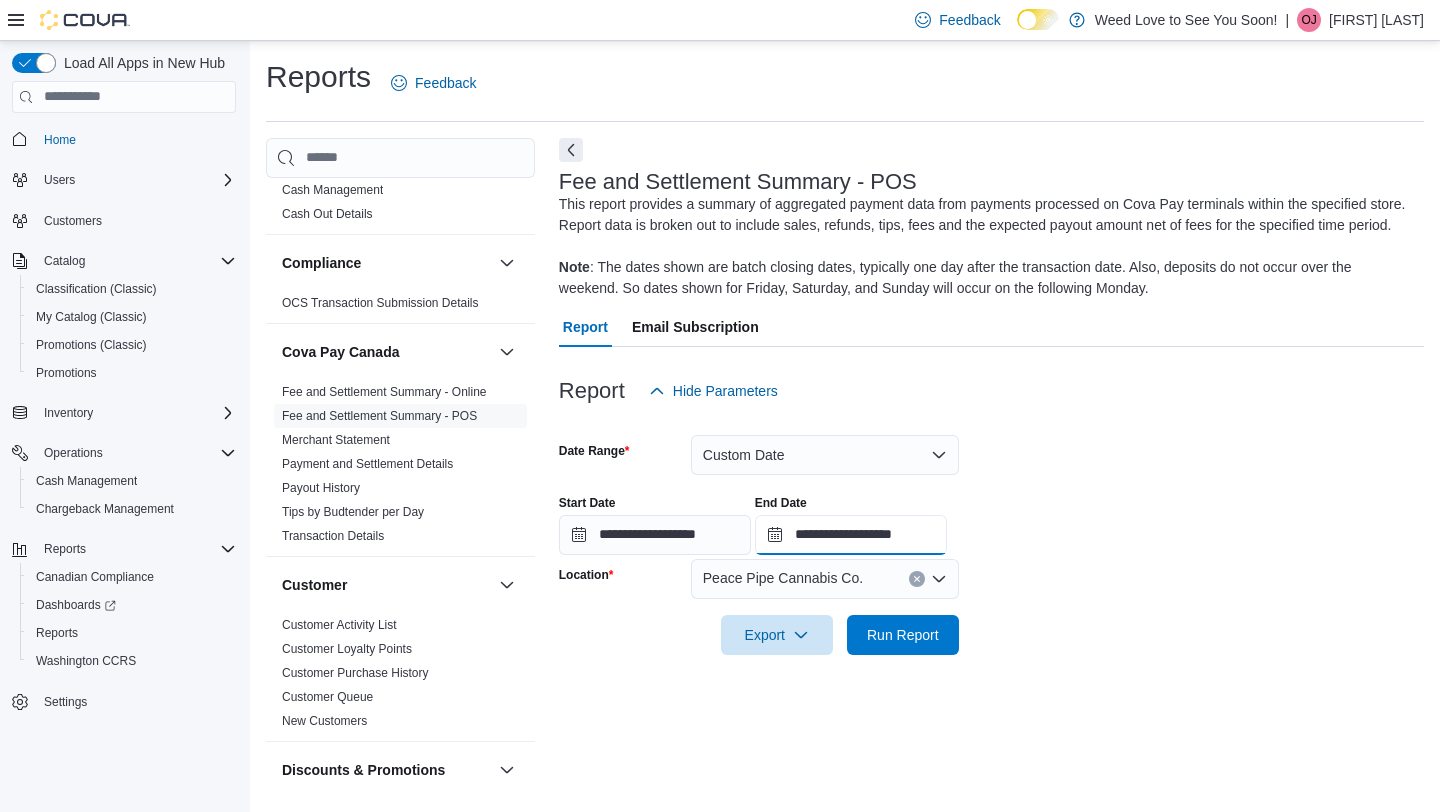 click on "**********" at bounding box center [851, 535] 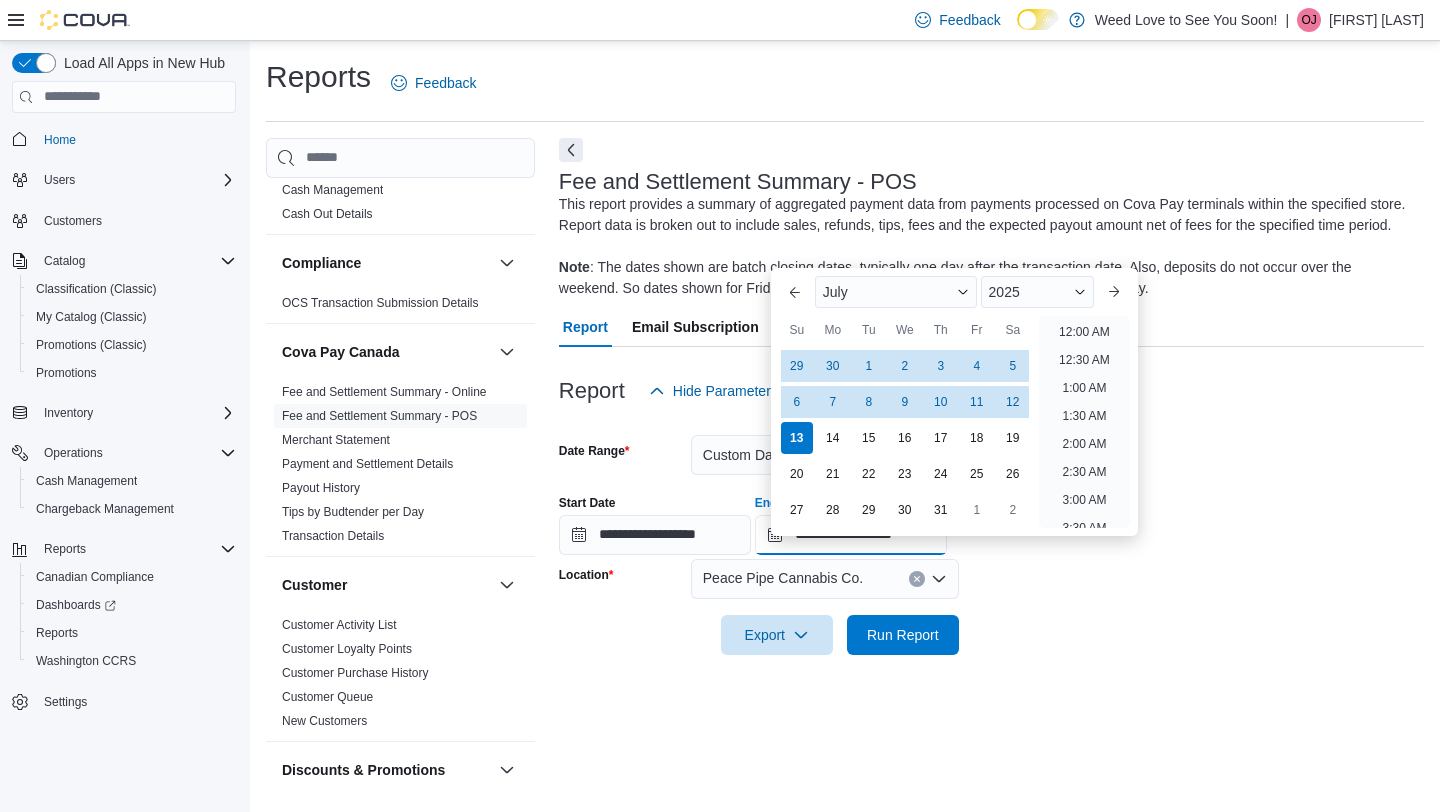 scroll, scrollTop: 1136, scrollLeft: 0, axis: vertical 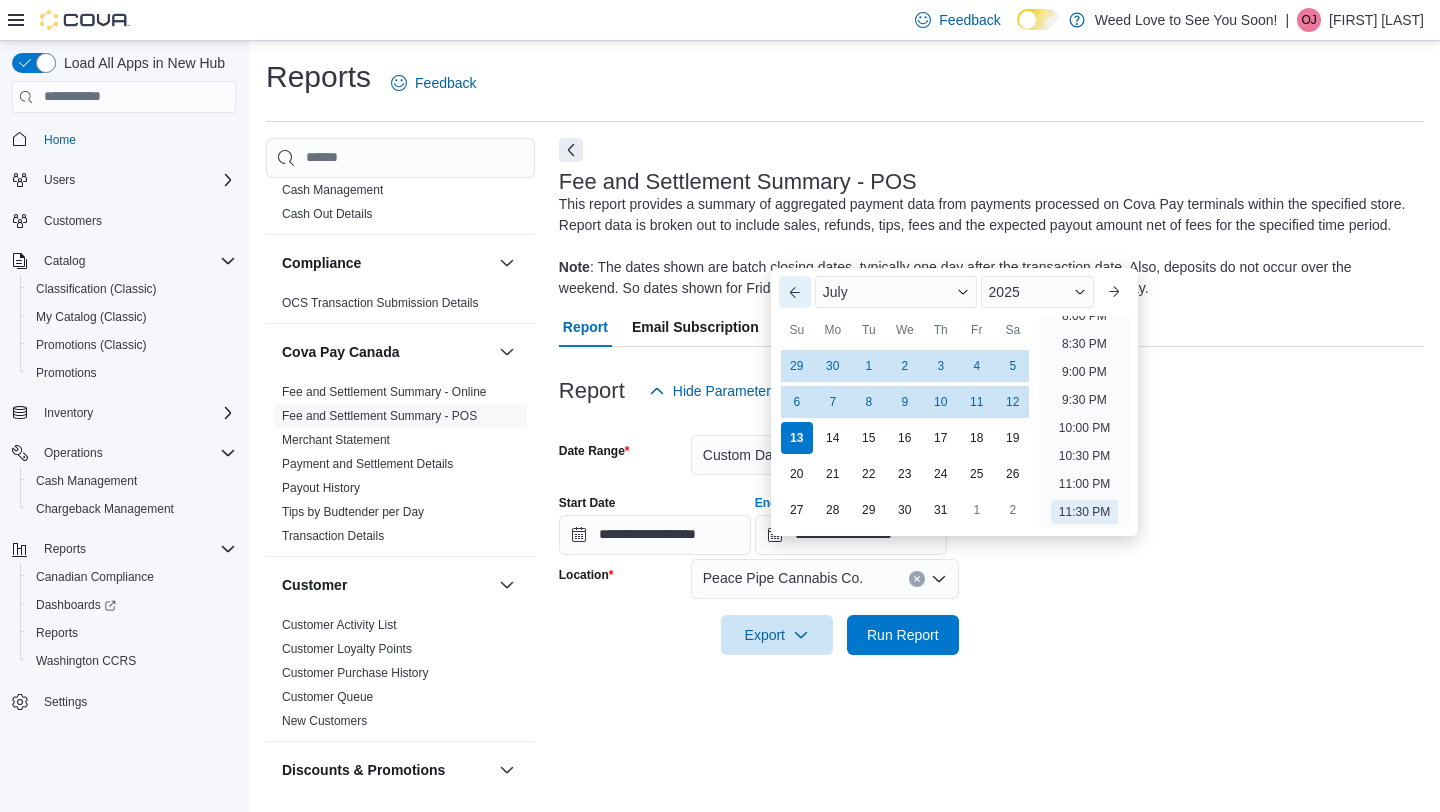click on "Previous Month" at bounding box center (795, 292) 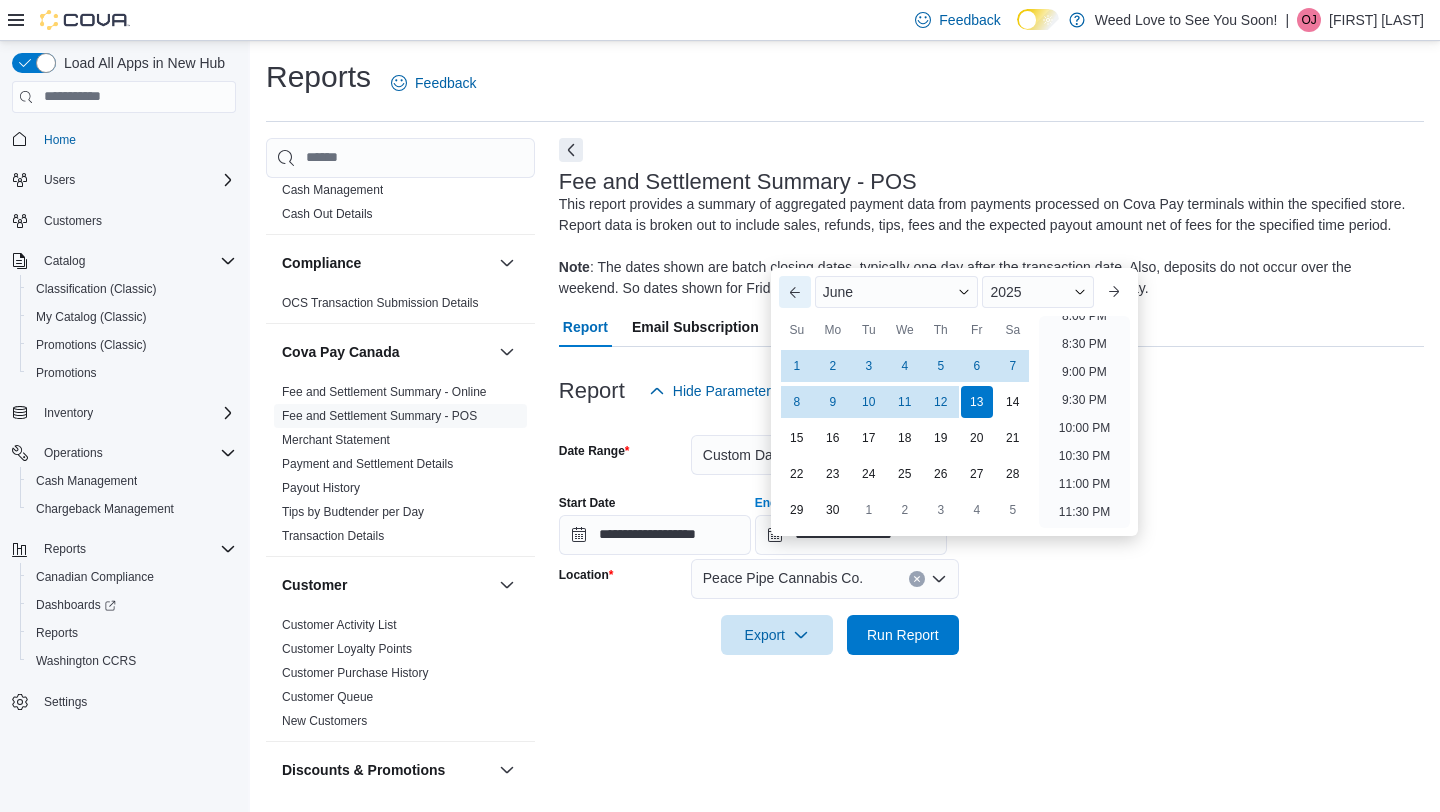 click on "Previous Month" at bounding box center (795, 292) 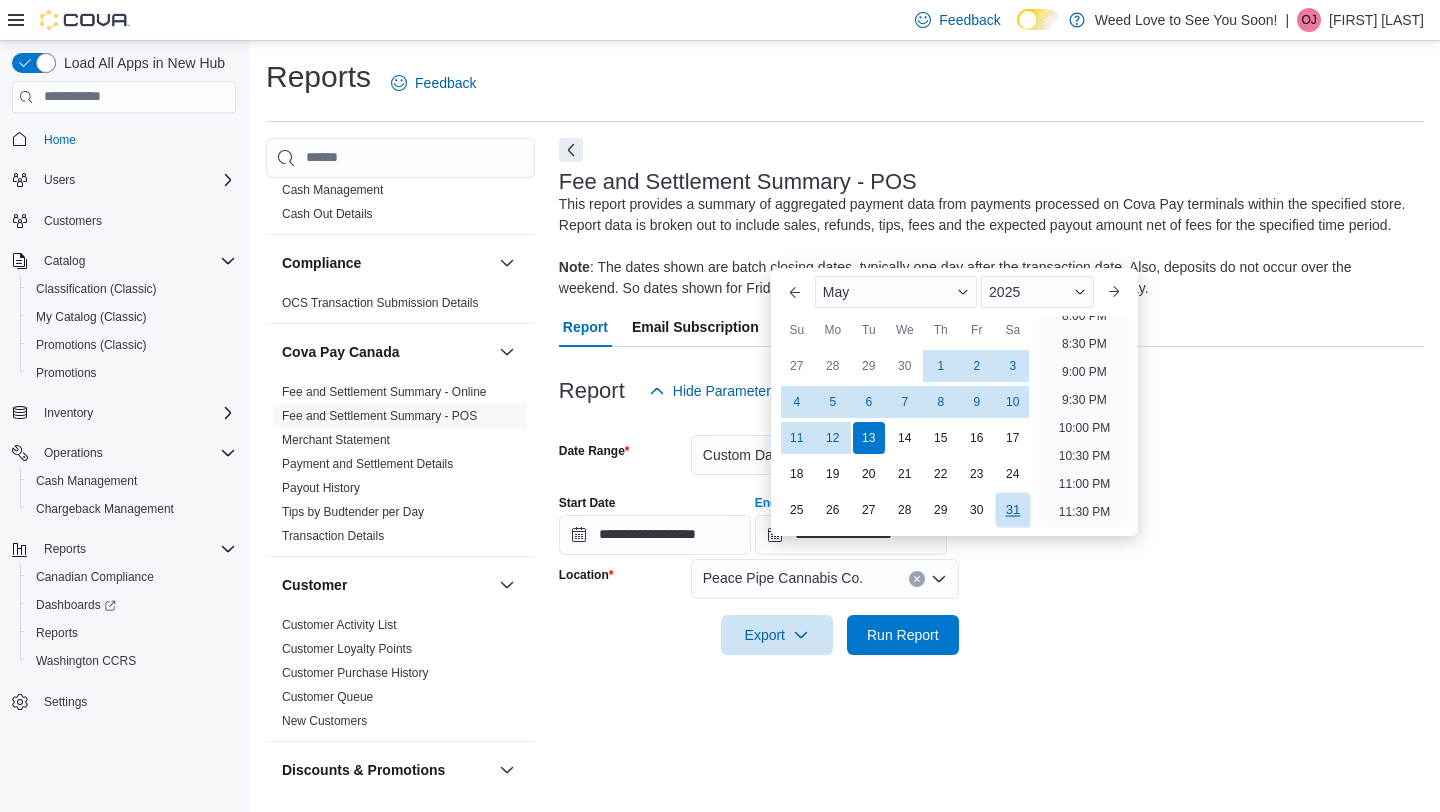 click on "31" at bounding box center (1012, 509) 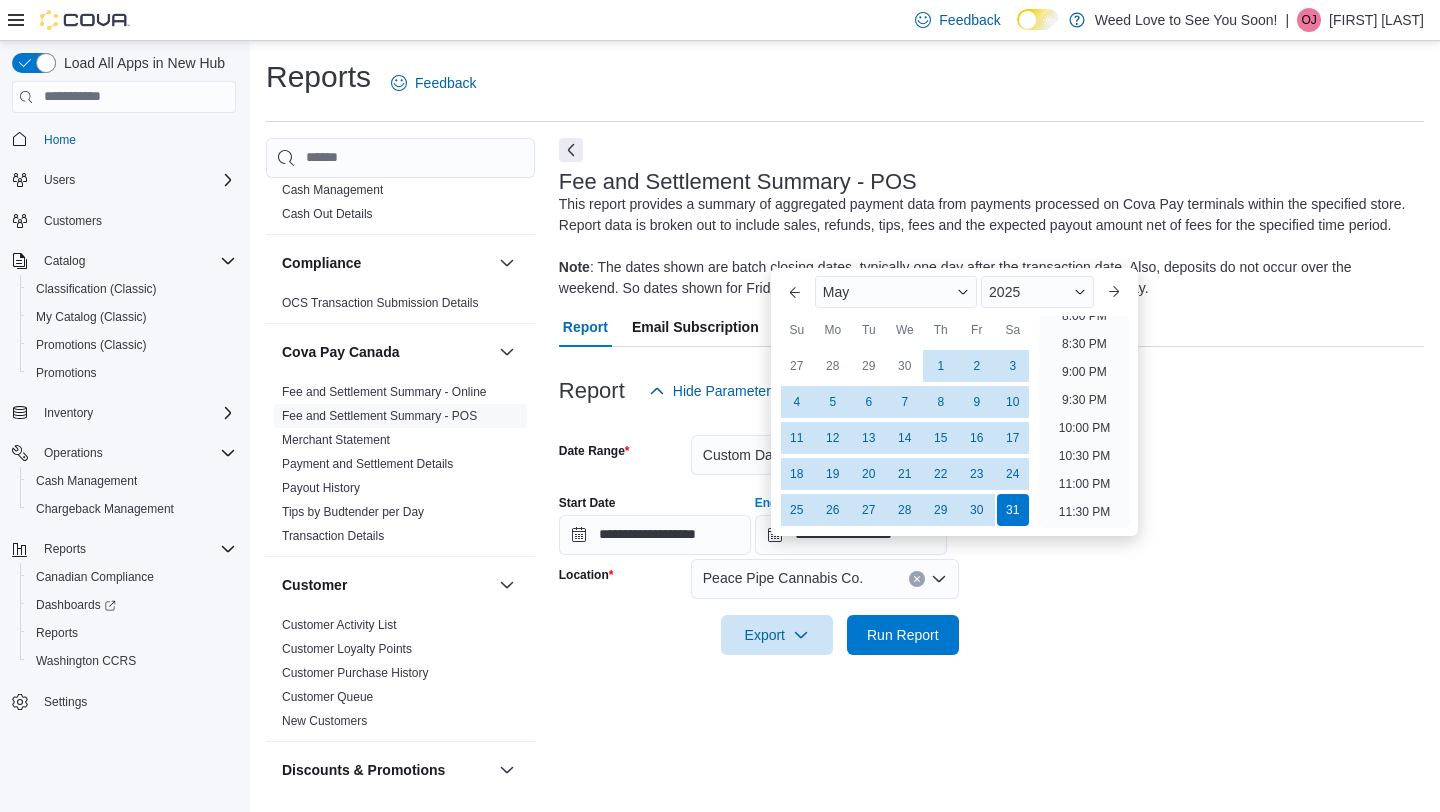 click on "**********" at bounding box center (991, 533) 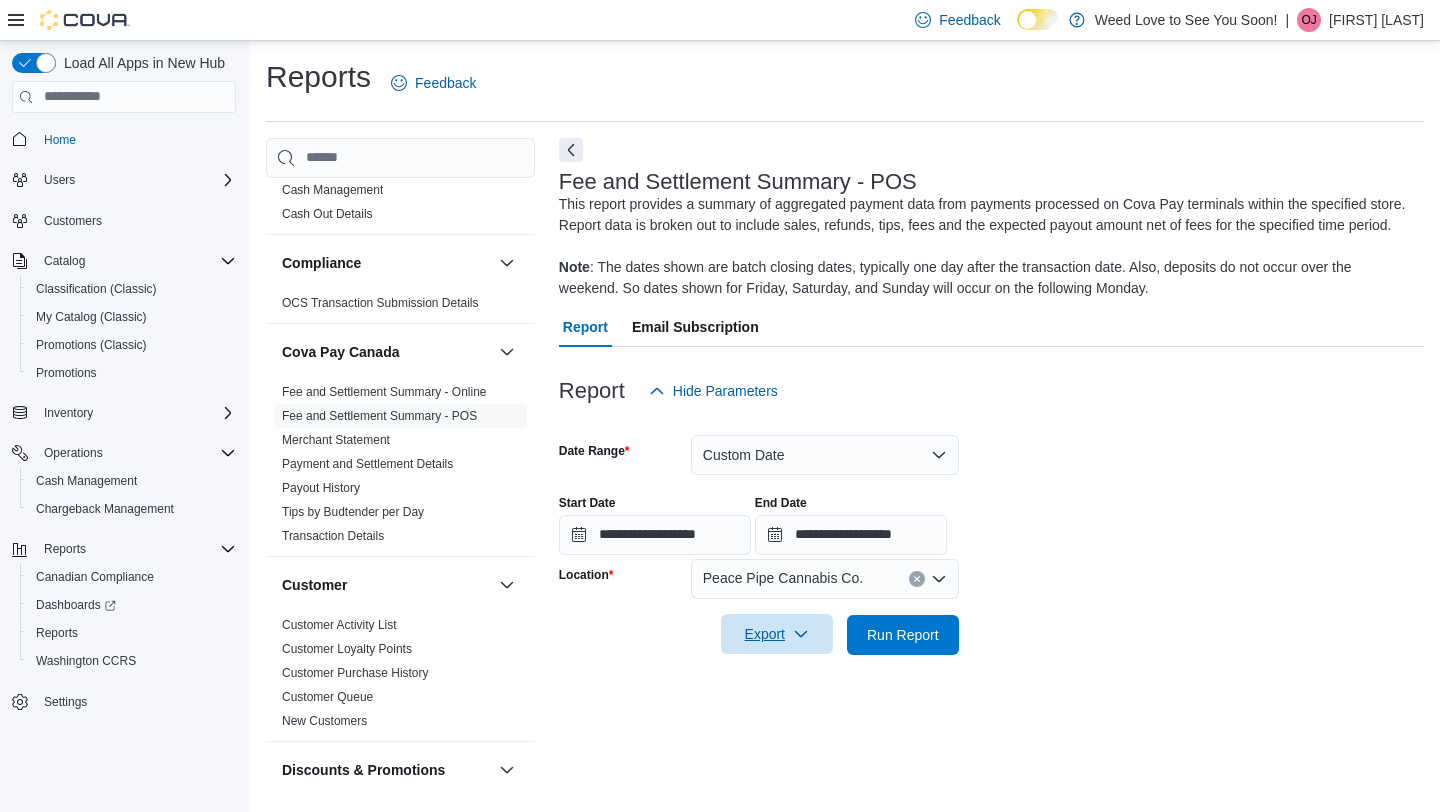 click on "Export" at bounding box center (777, 634) 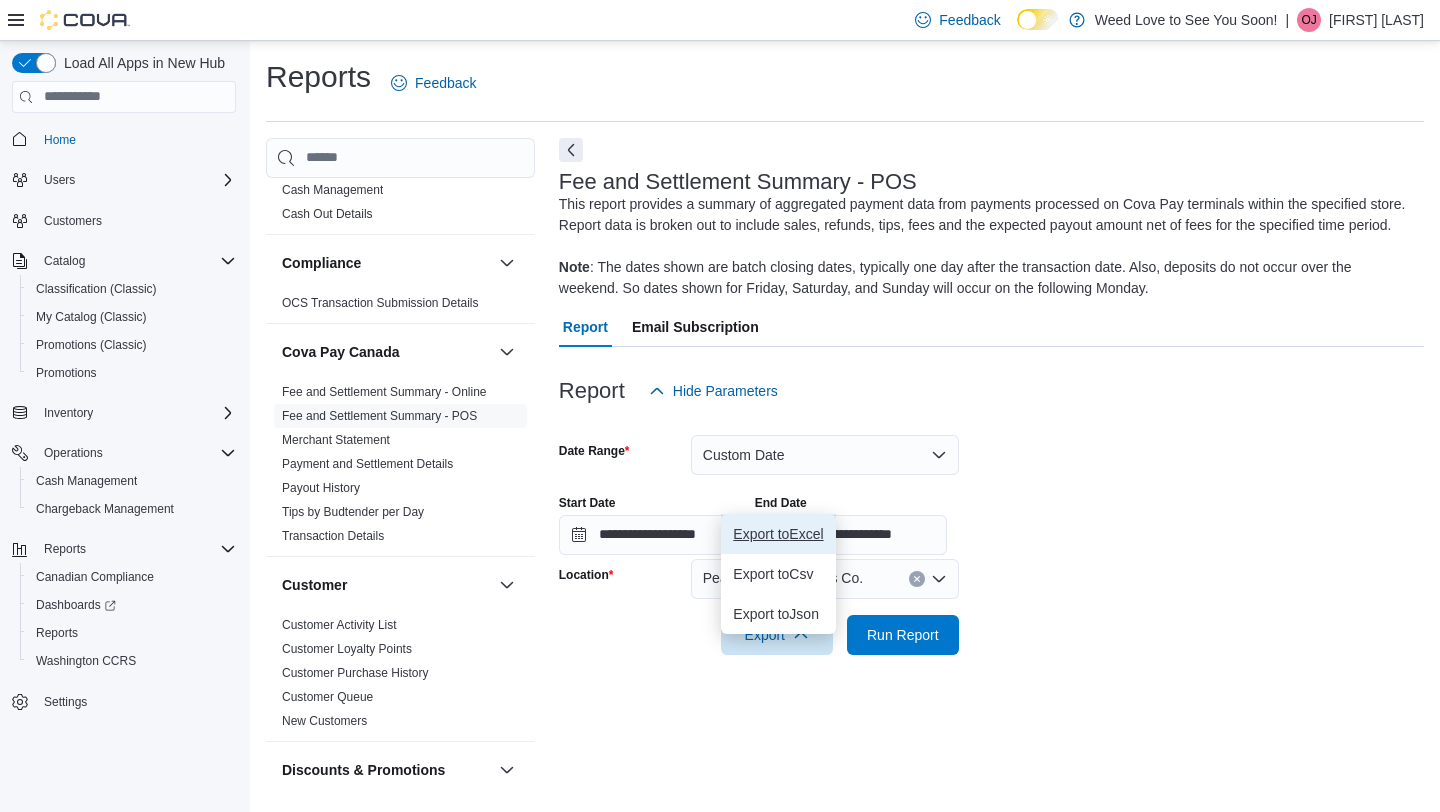 click on "Export to  Excel" at bounding box center (778, 534) 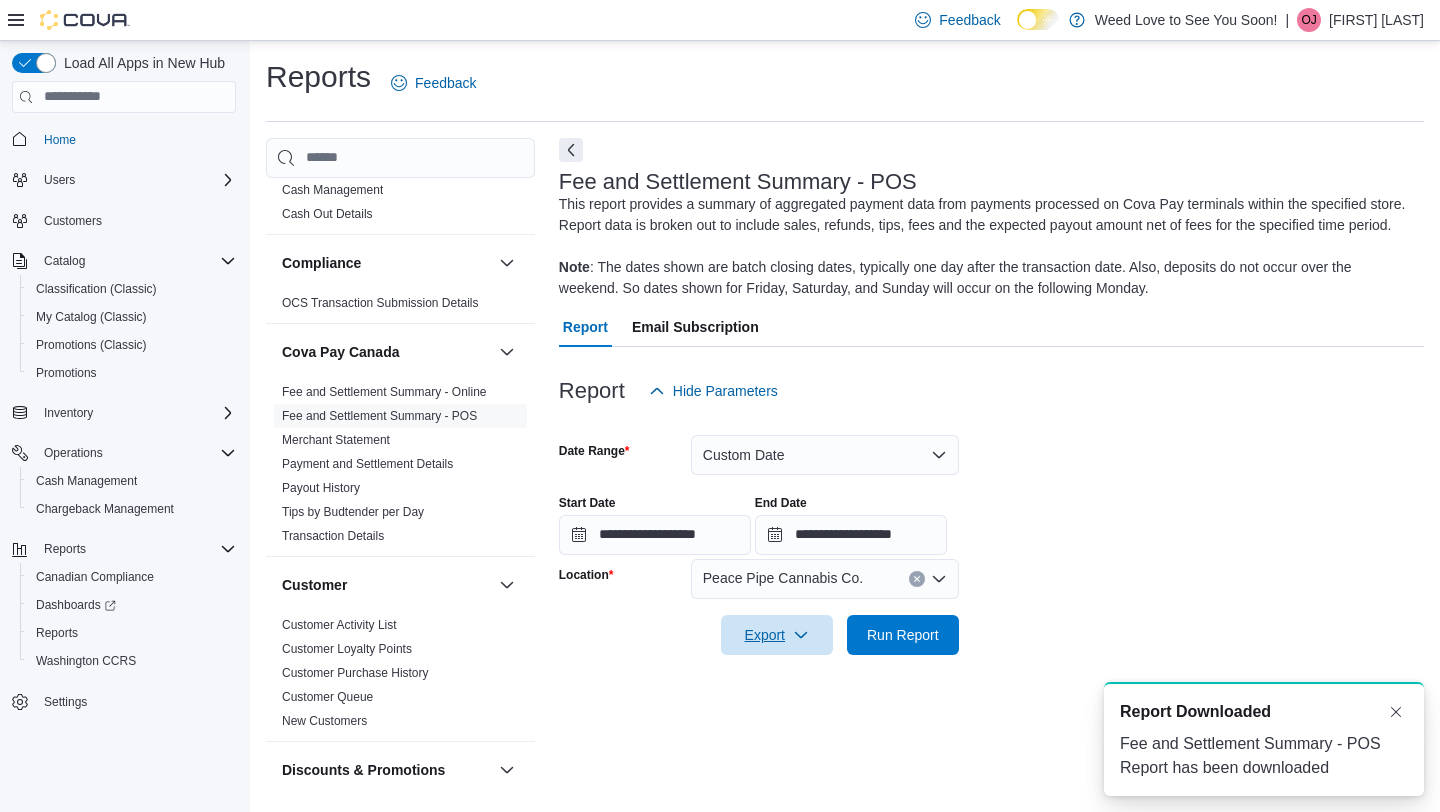 scroll, scrollTop: 0, scrollLeft: 0, axis: both 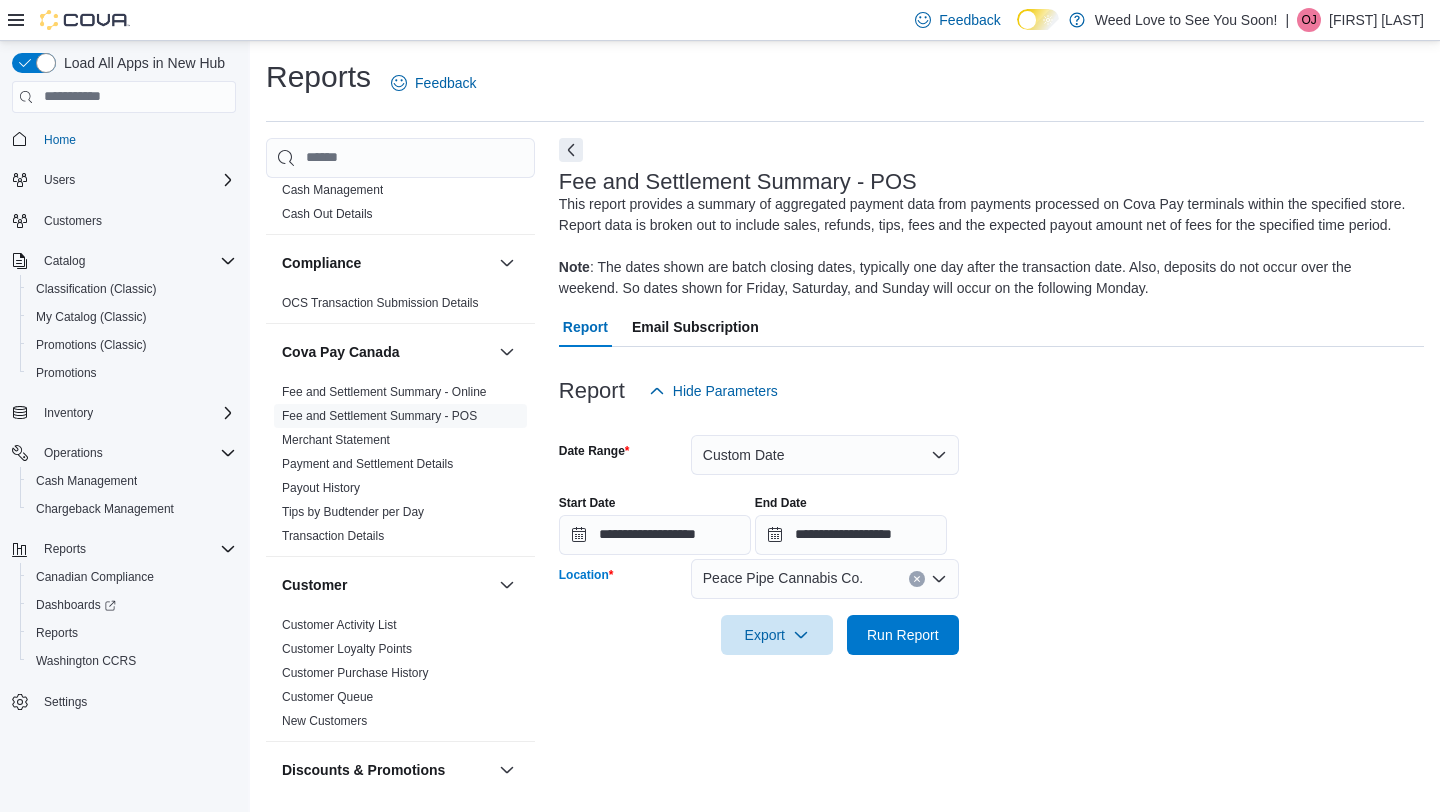 click at bounding box center [917, 579] 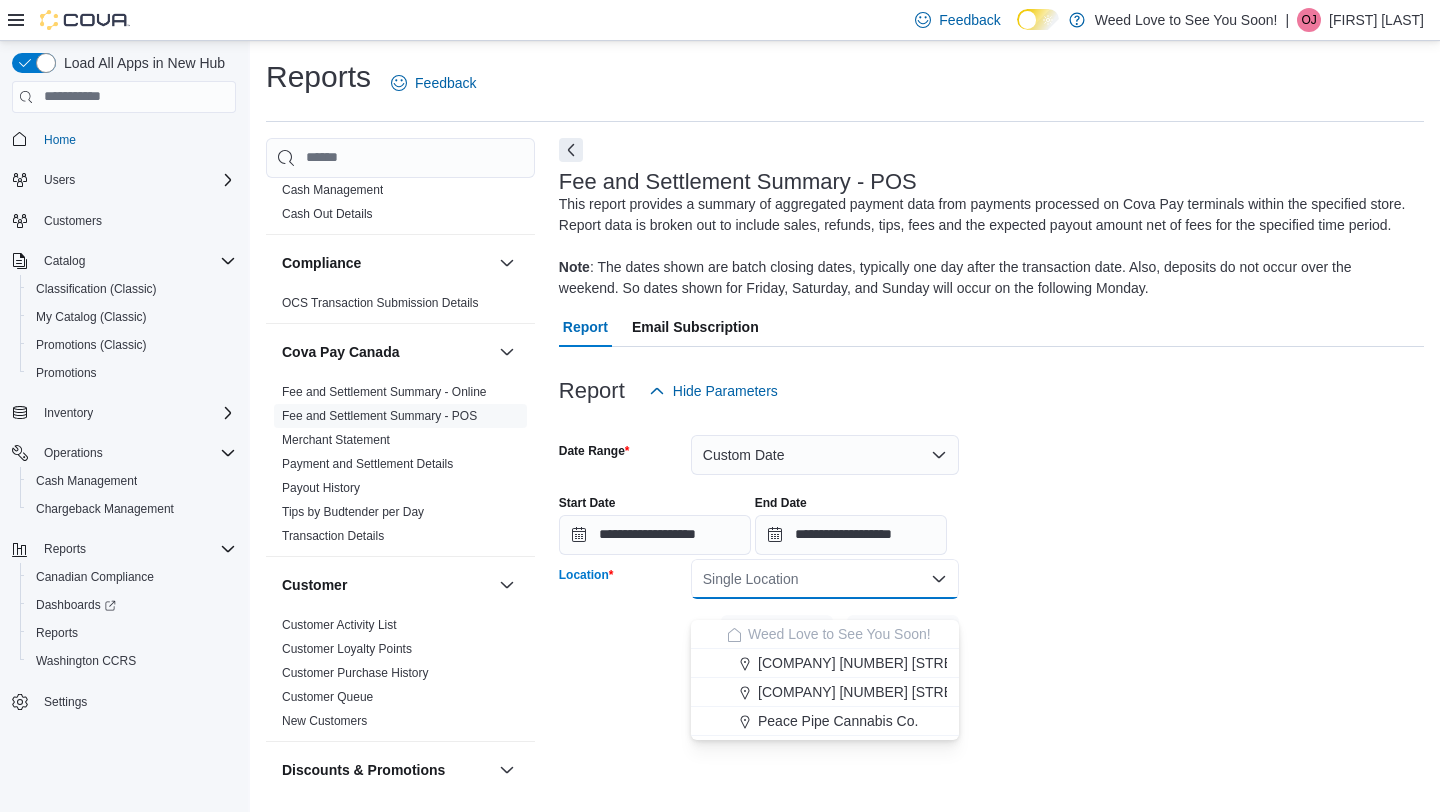 click 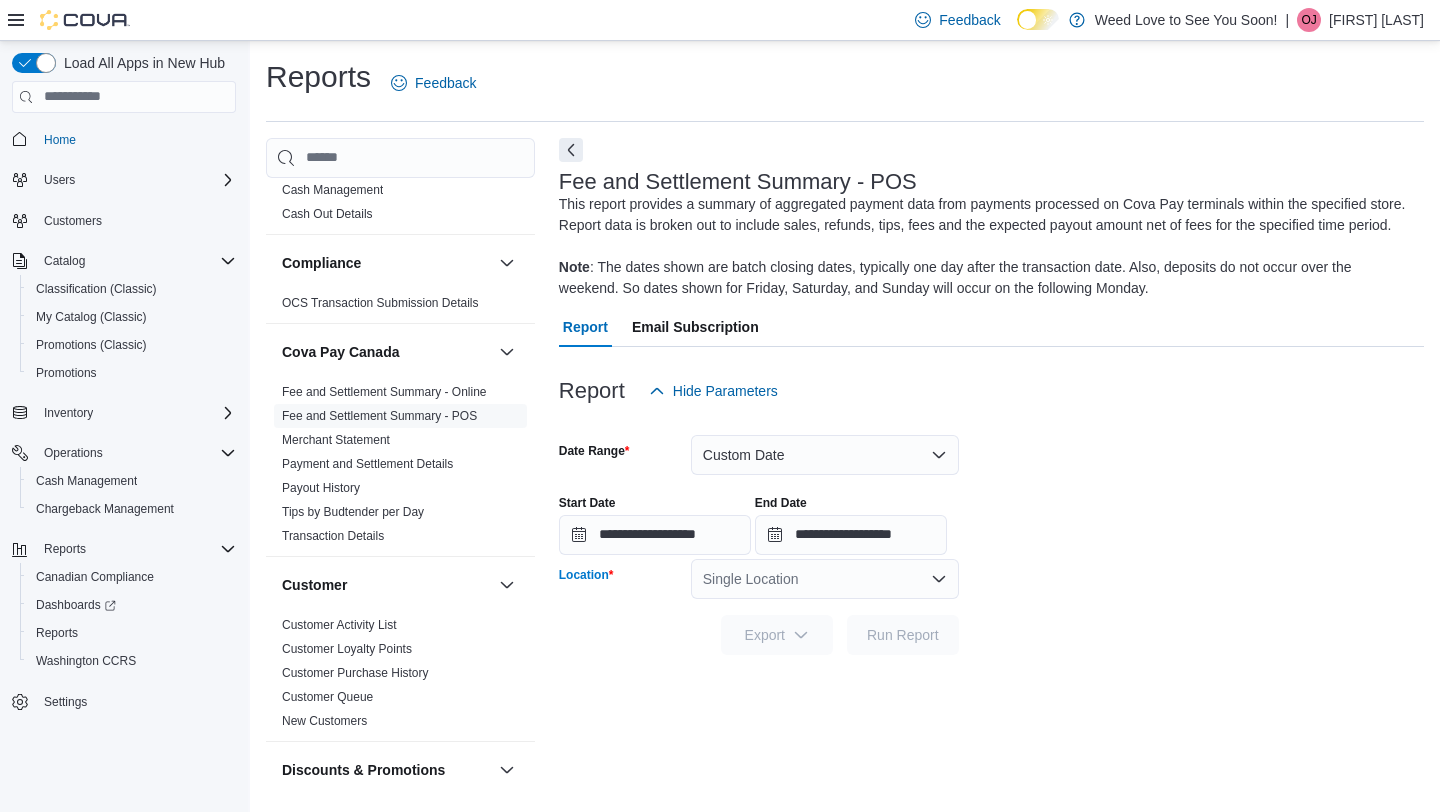 click 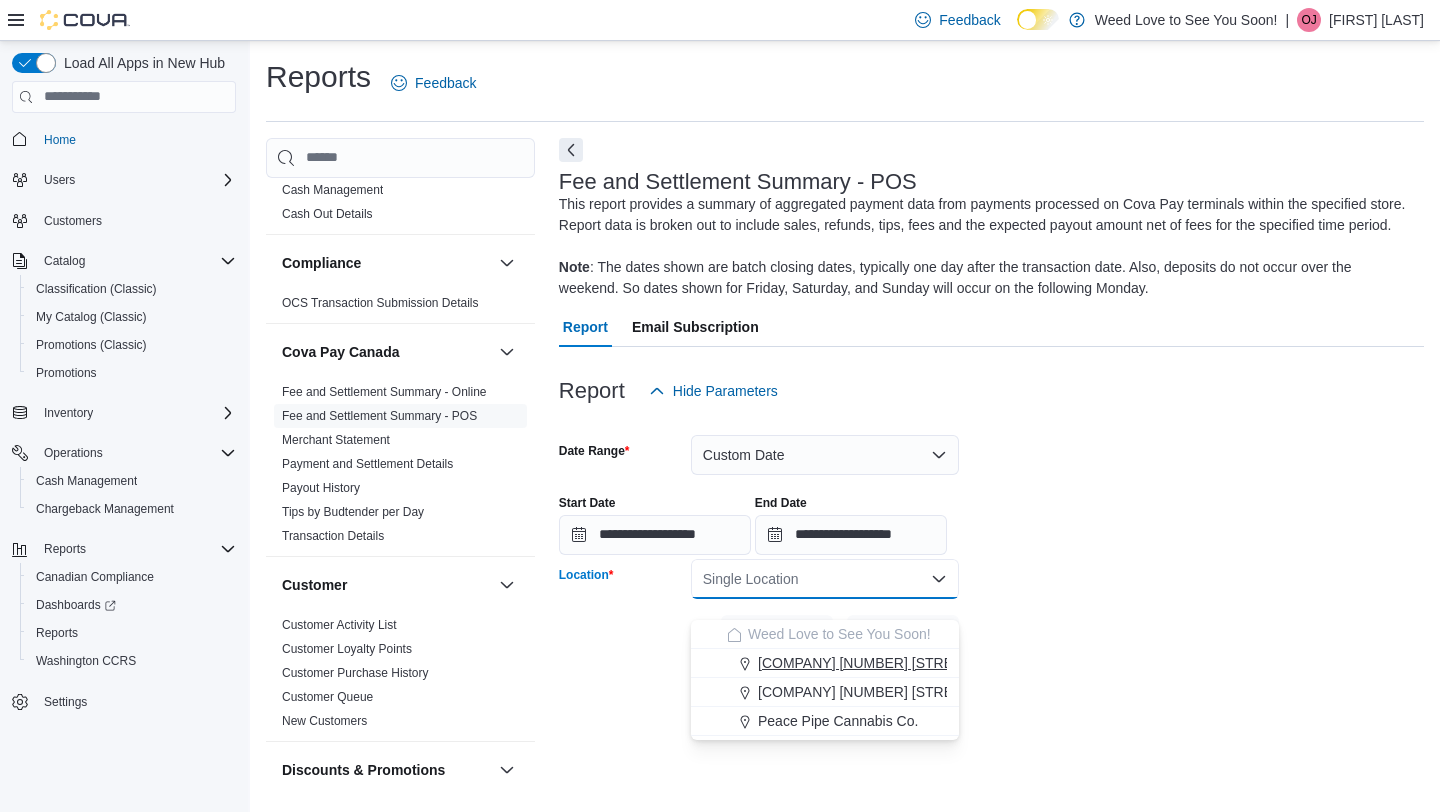 click on "[COMPANY] [NUMBER] [STREET]" at bounding box center (866, 663) 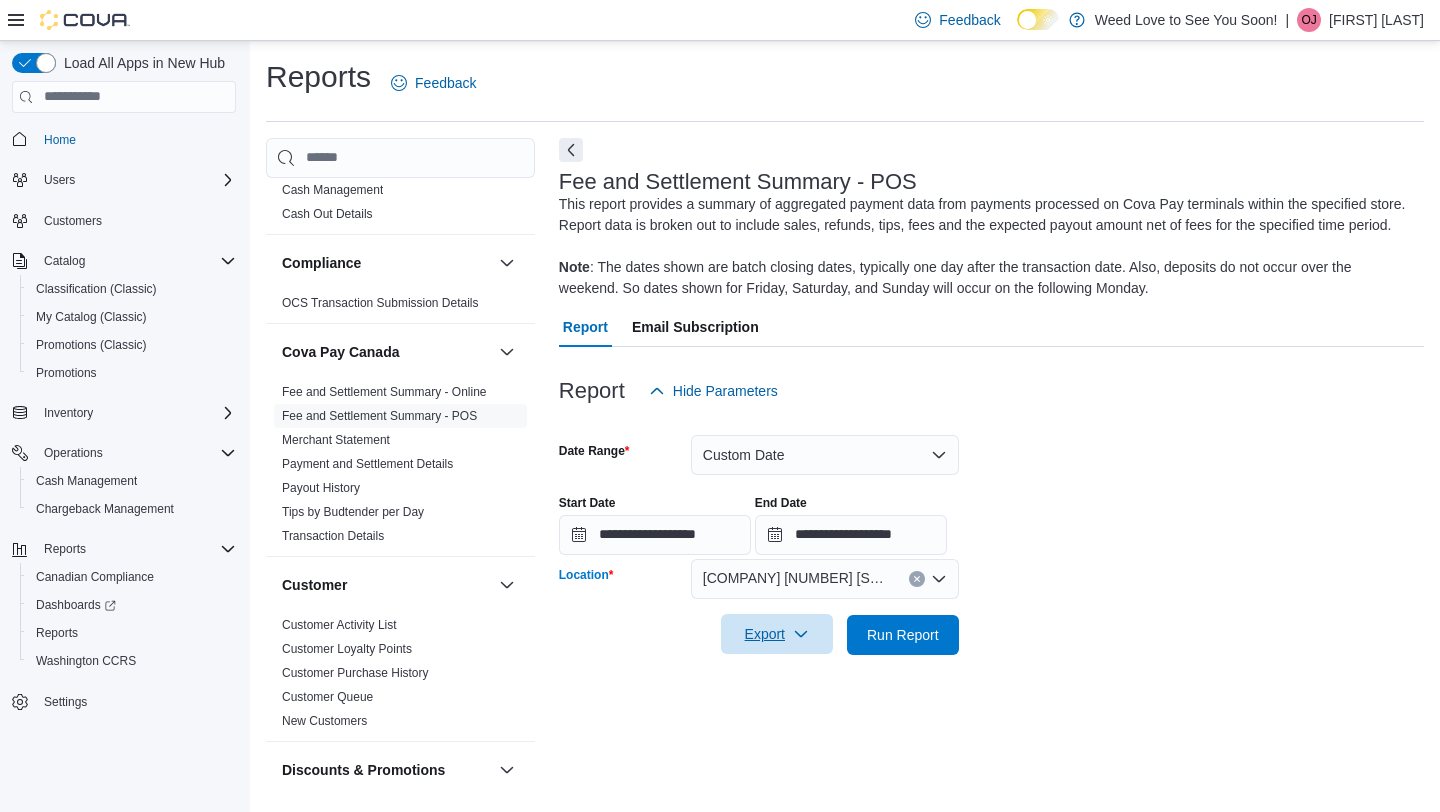 click on "Export" at bounding box center [777, 634] 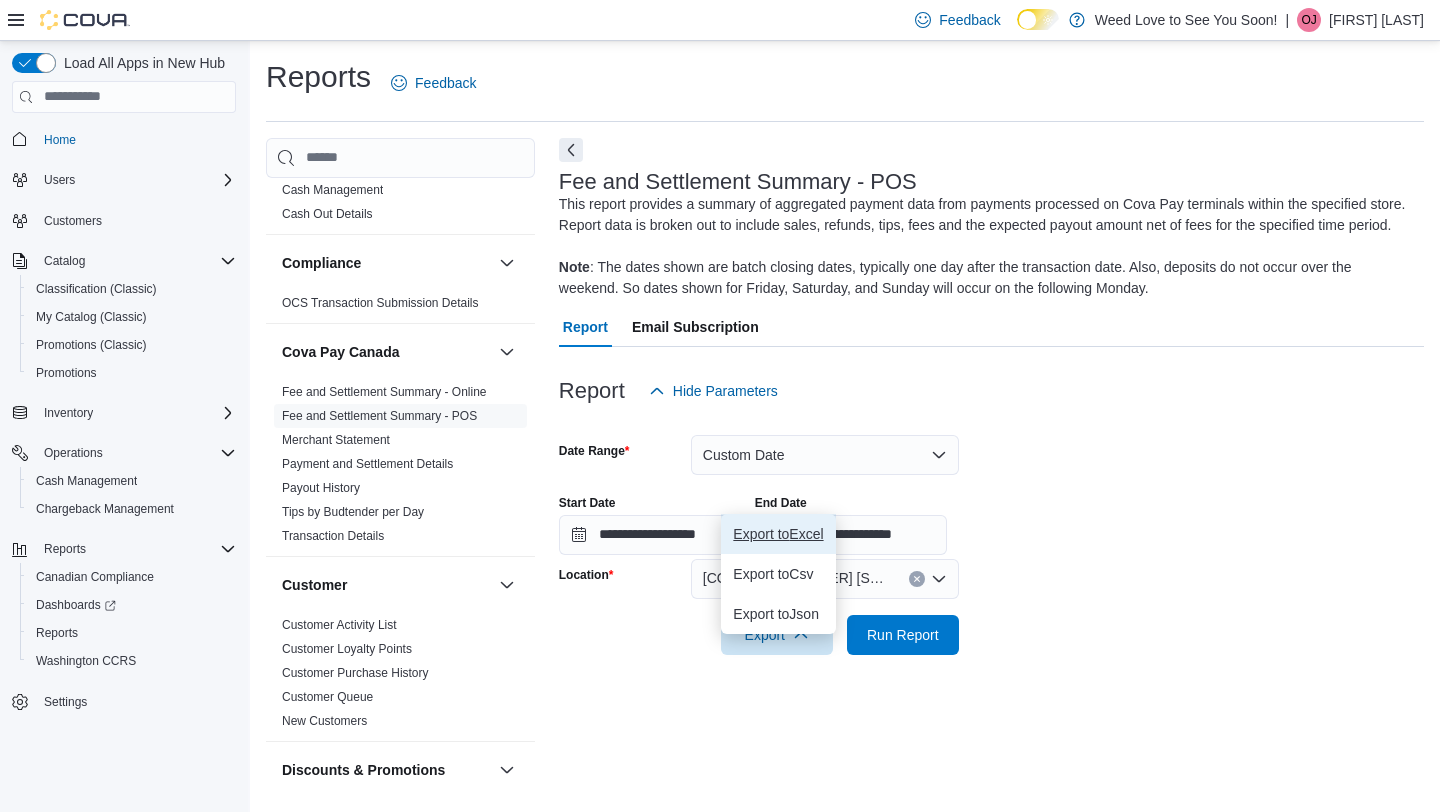 click on "Export to  Excel" at bounding box center [778, 534] 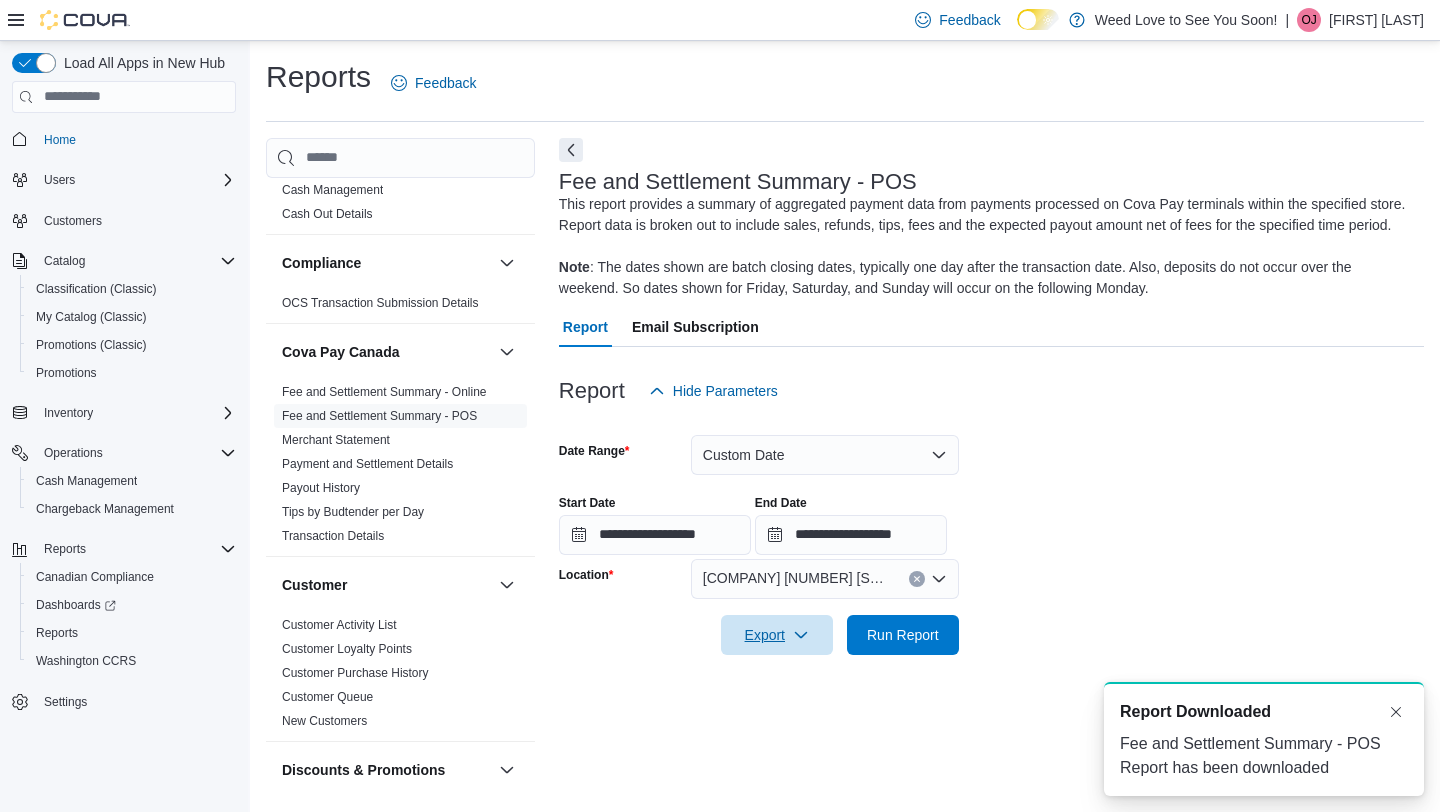 scroll, scrollTop: 0, scrollLeft: 0, axis: both 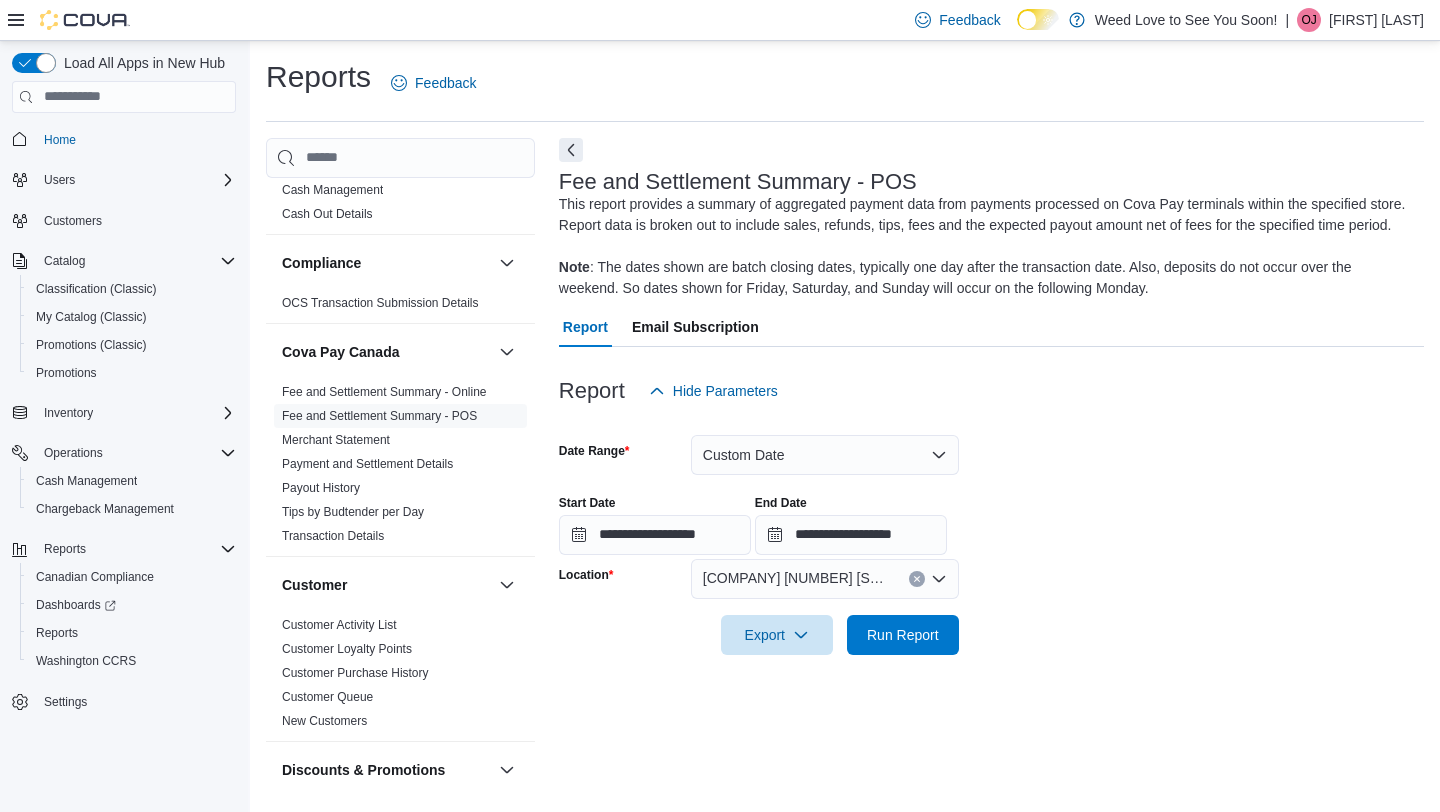 click 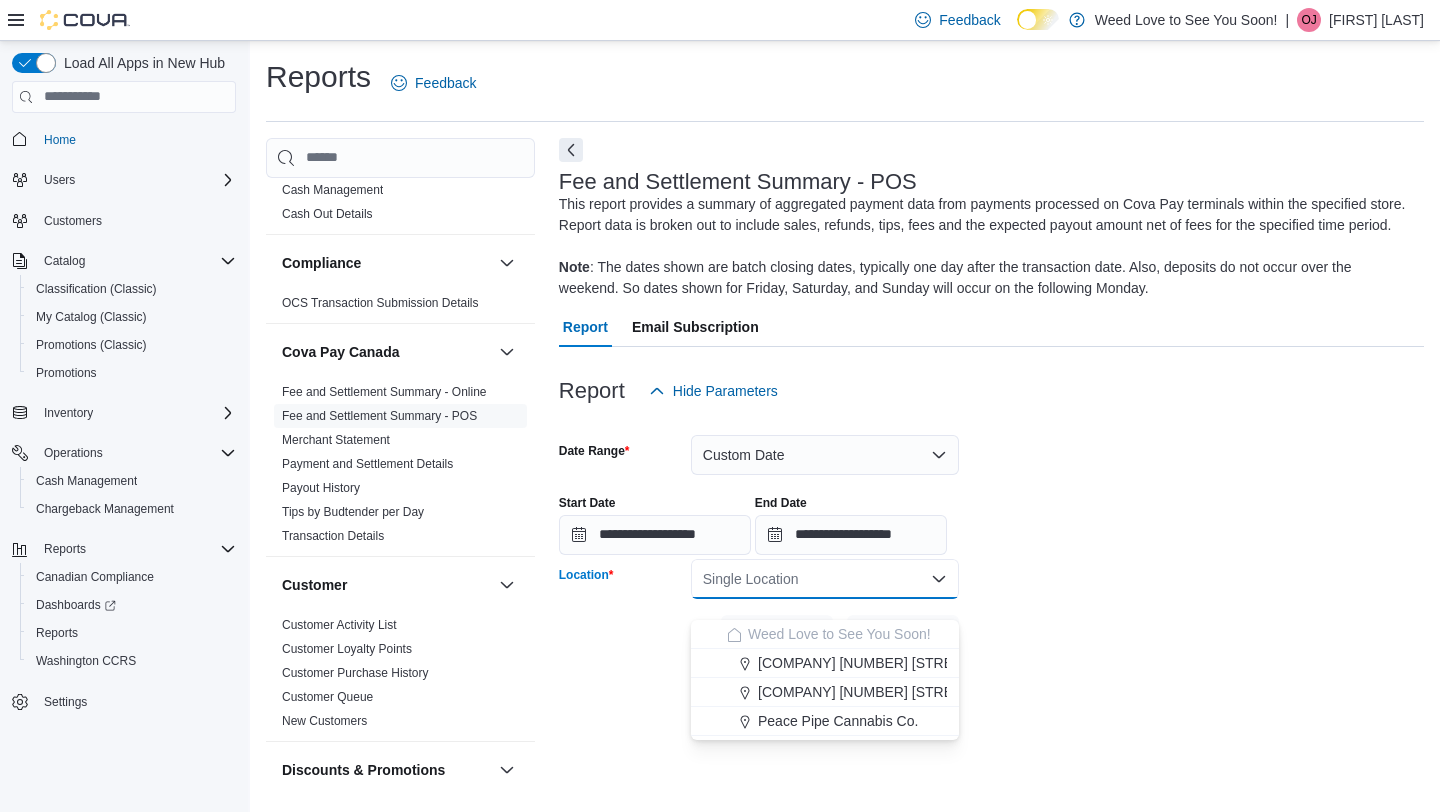 click 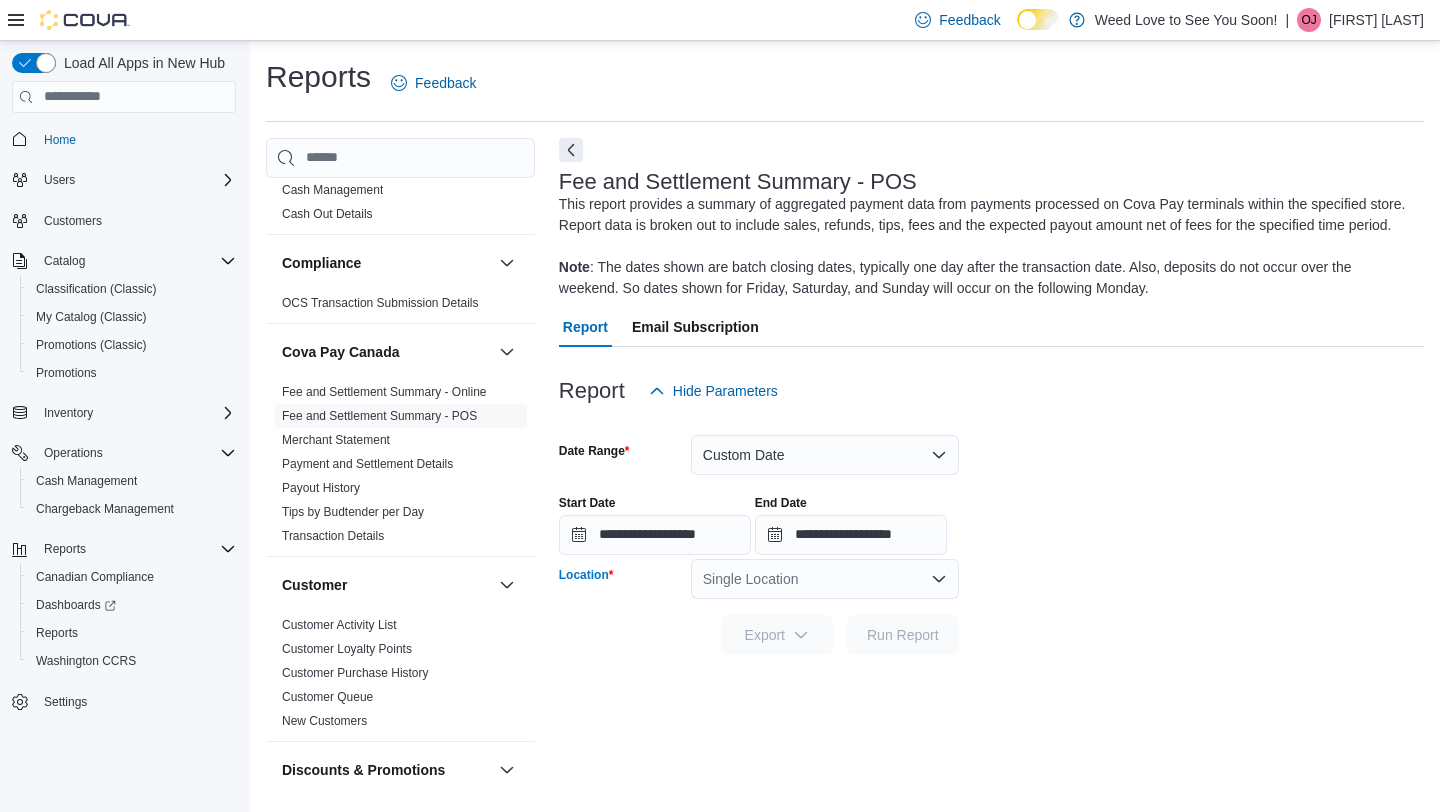 click 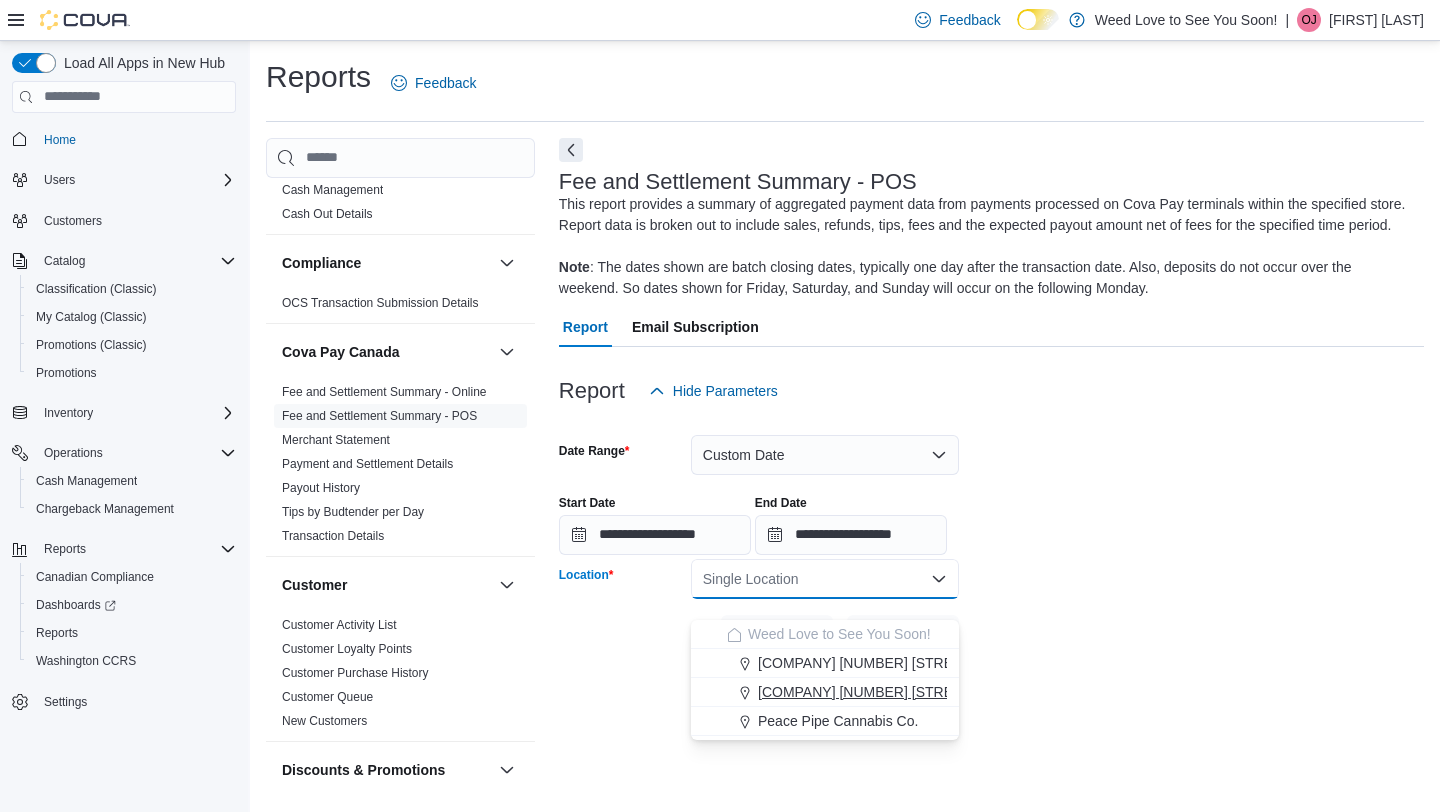 click on "[COMPANY] [NUMBER] [STREET]" at bounding box center (866, 692) 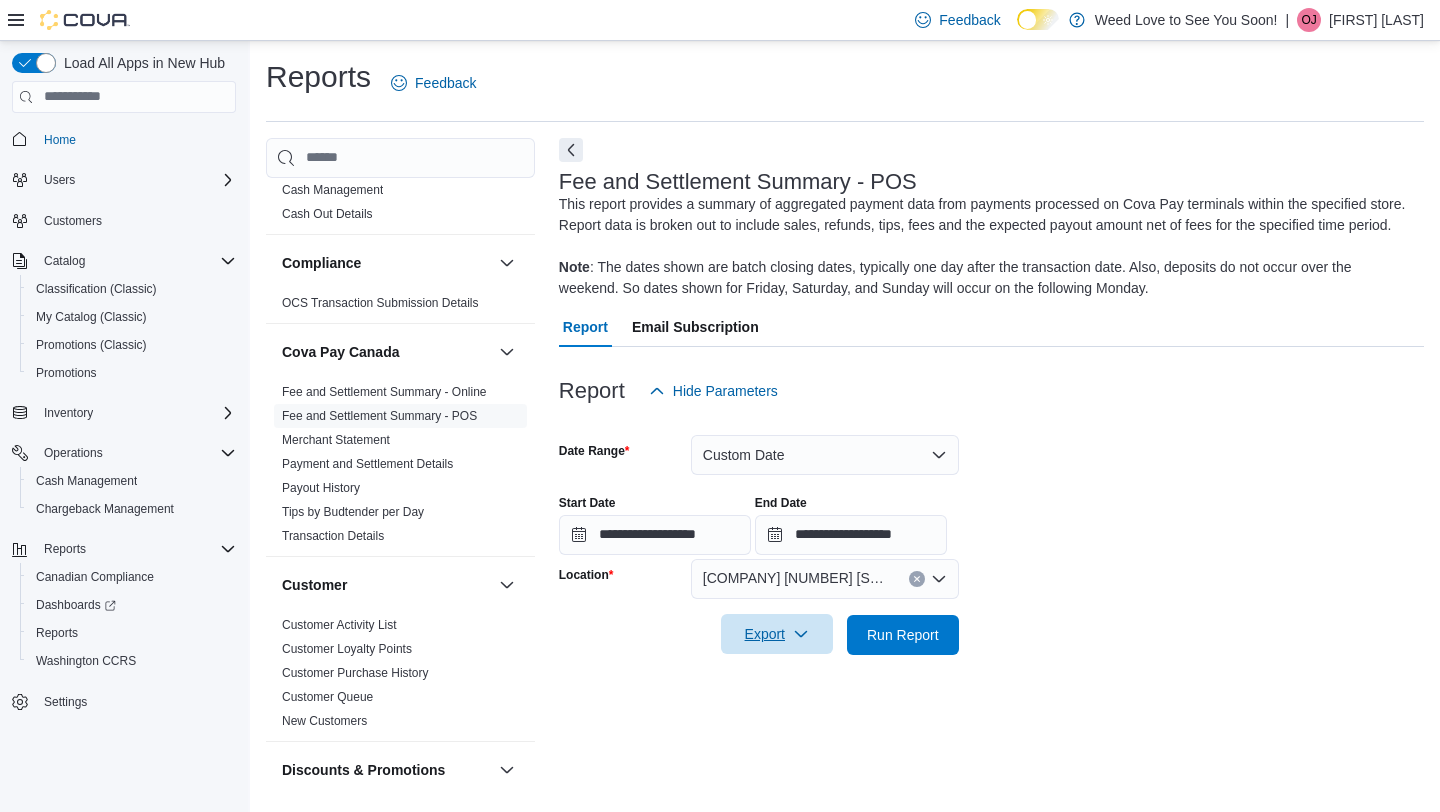 click 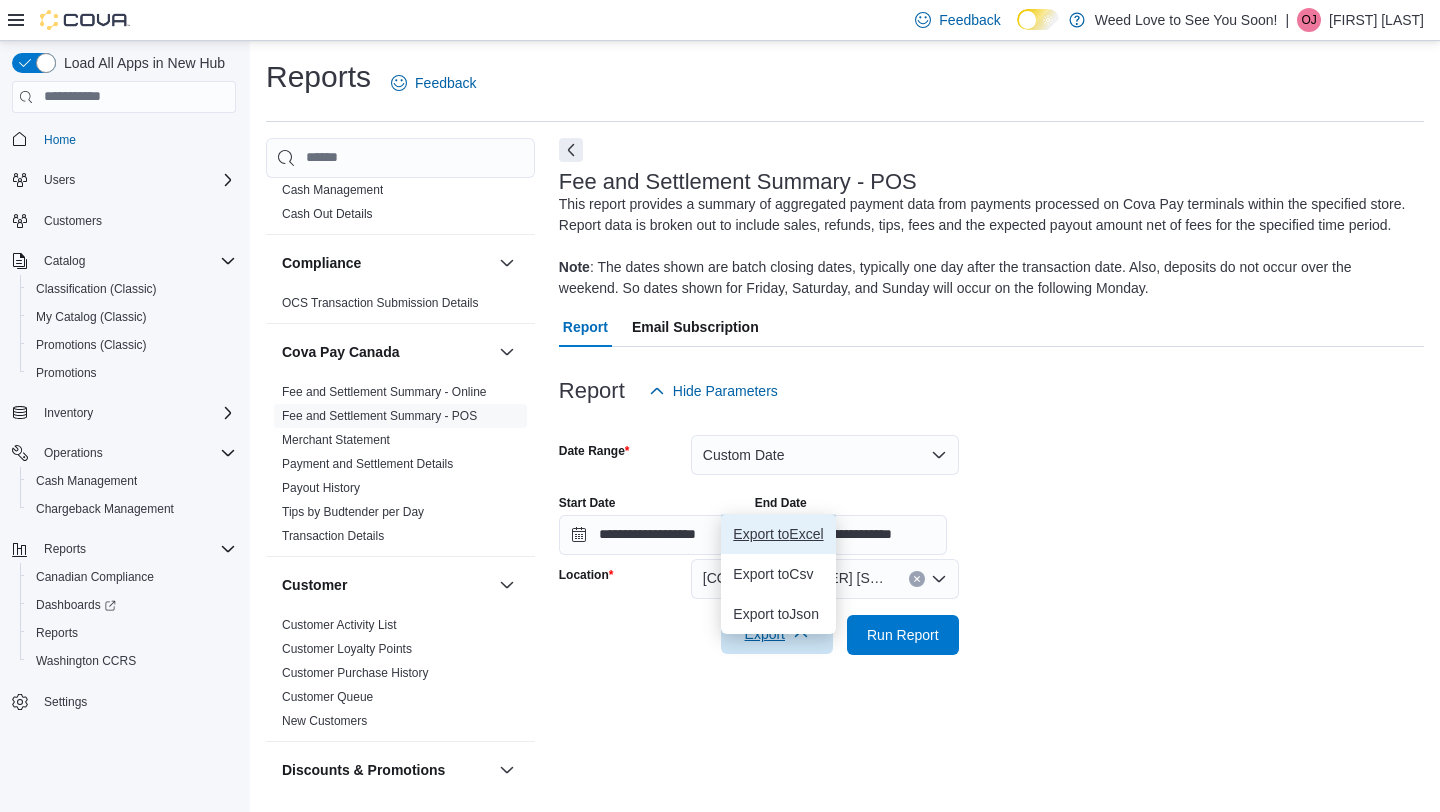 click on "Export to  Excel" at bounding box center (778, 534) 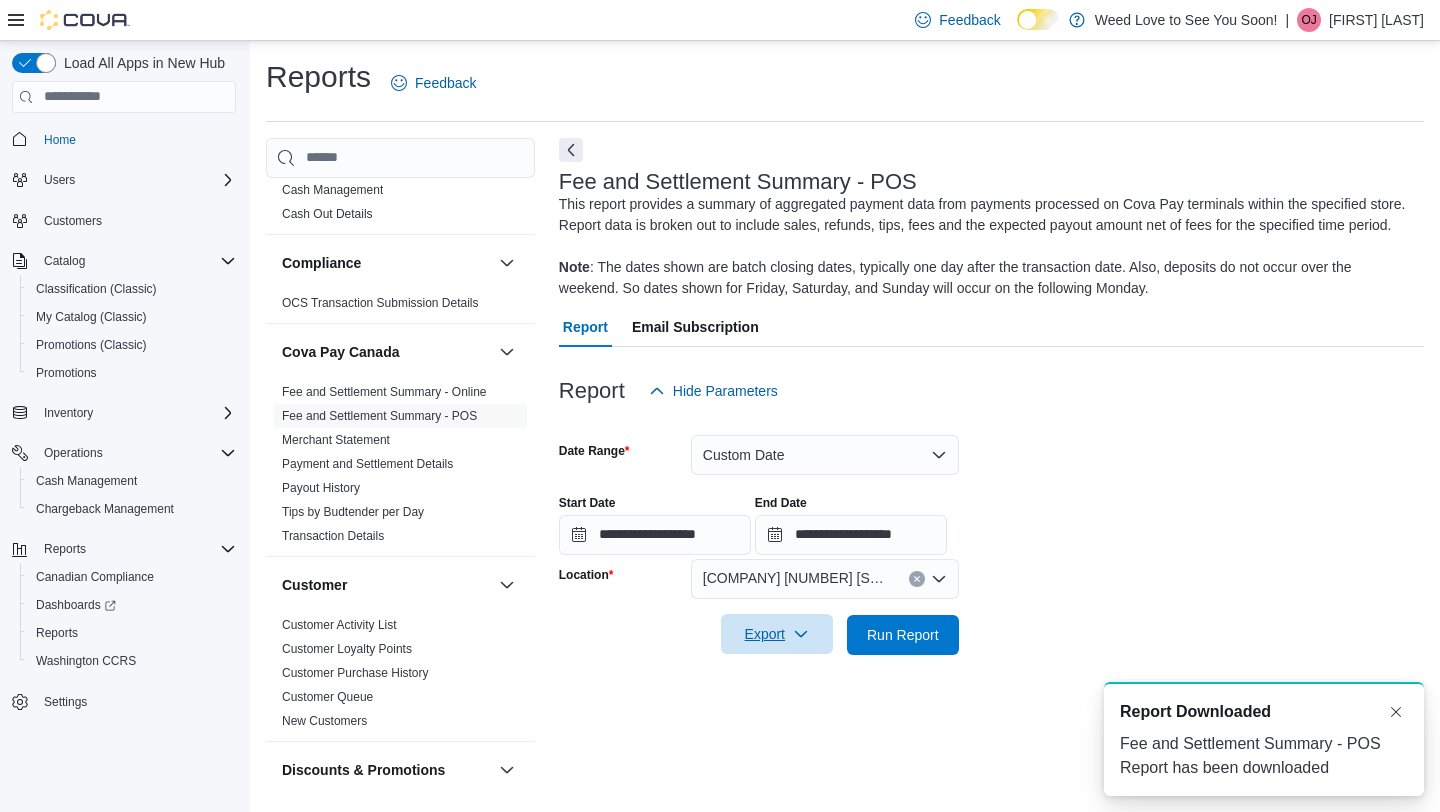 scroll, scrollTop: 0, scrollLeft: 0, axis: both 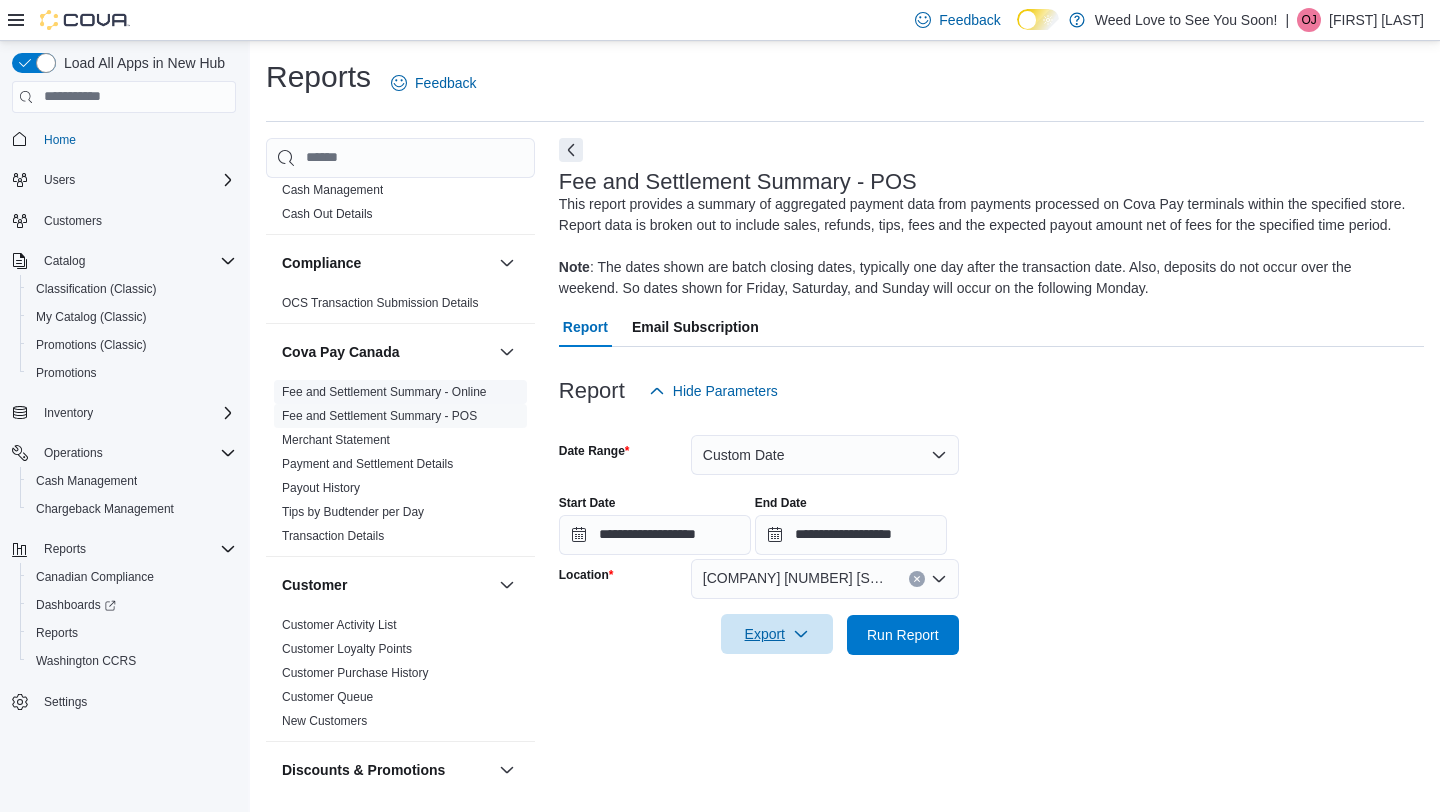 click on "Fee and Settlement Summary - Online" at bounding box center [384, 392] 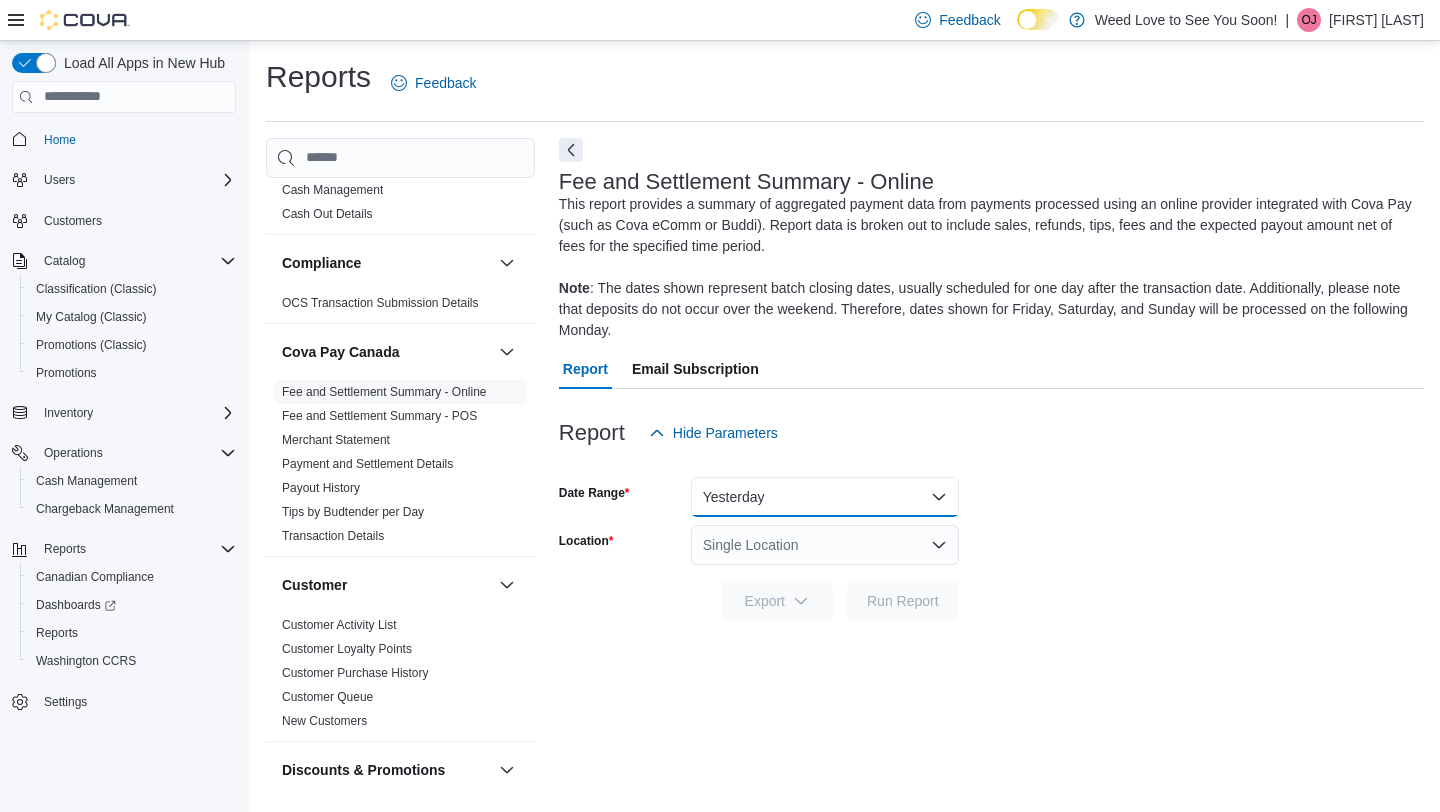 click on "Yesterday" at bounding box center (825, 497) 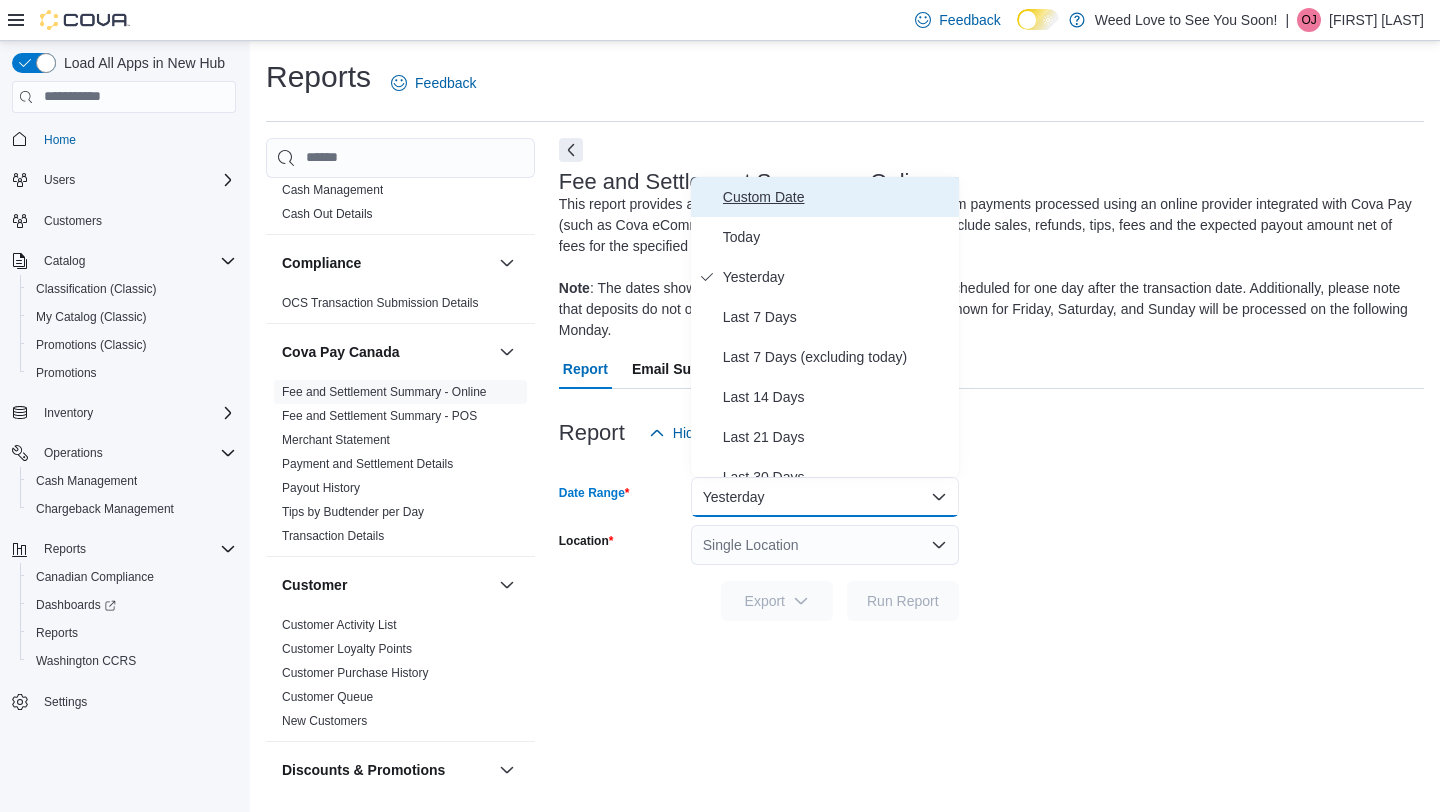 click on "Custom Date" at bounding box center (825, 197) 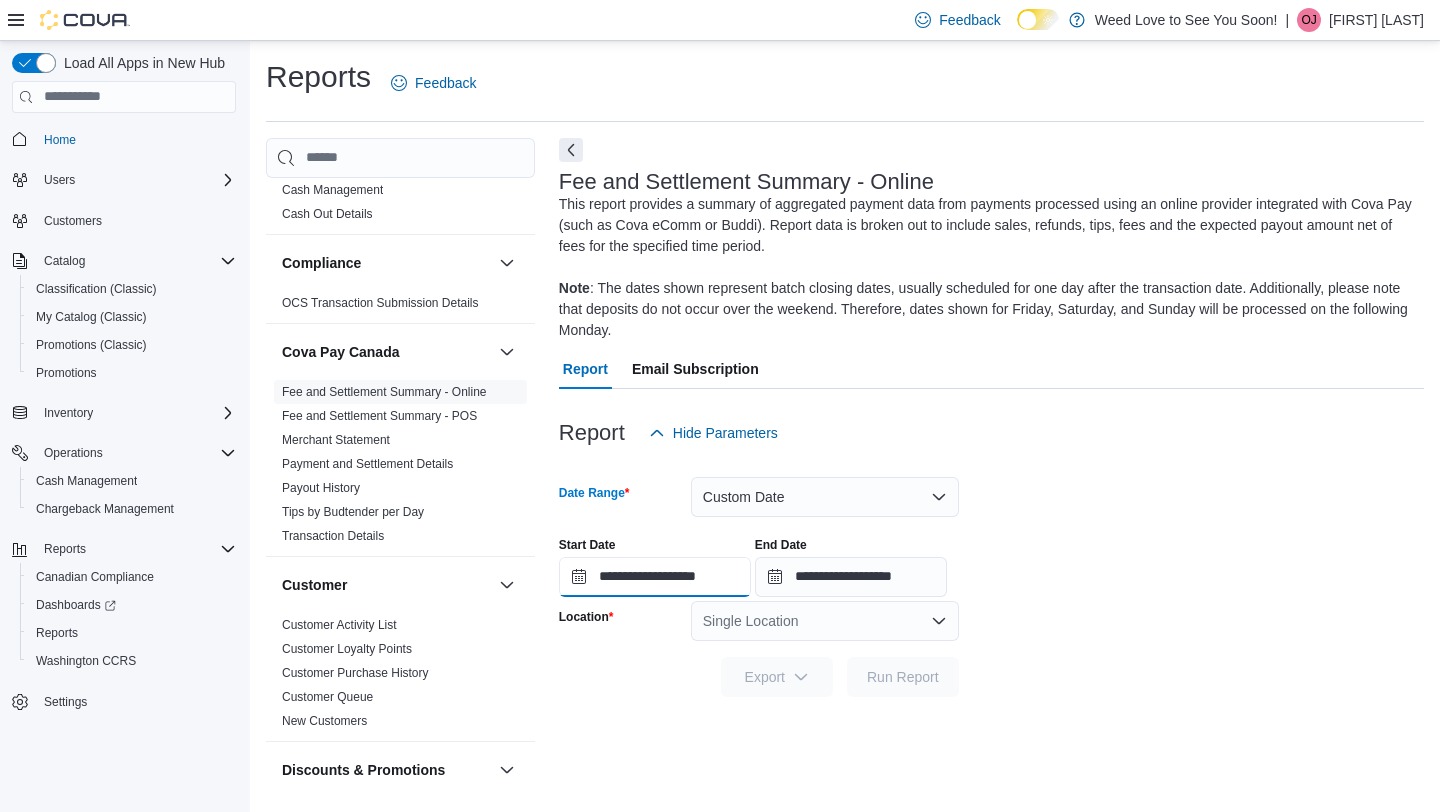 click on "**********" at bounding box center (655, 577) 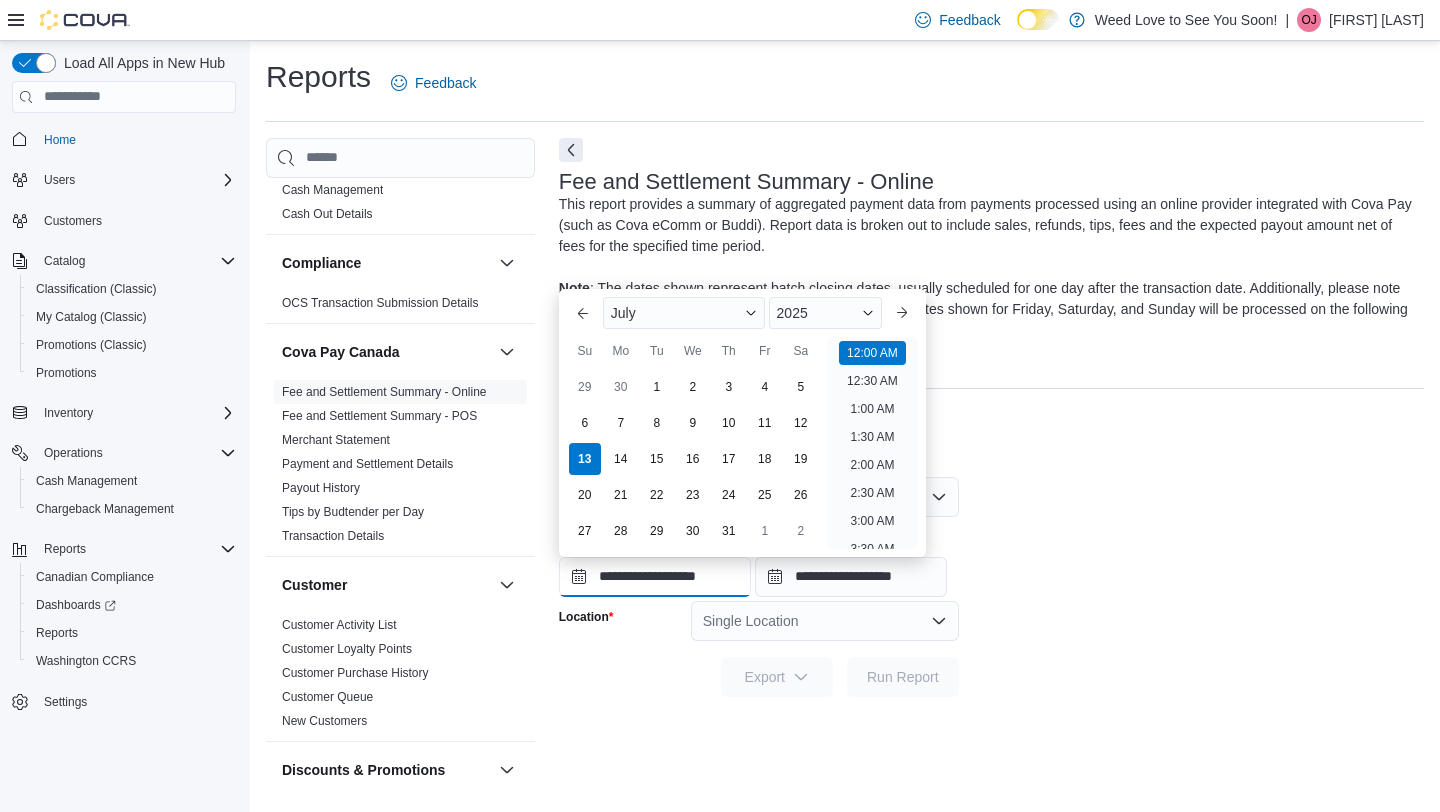 scroll, scrollTop: 62, scrollLeft: 0, axis: vertical 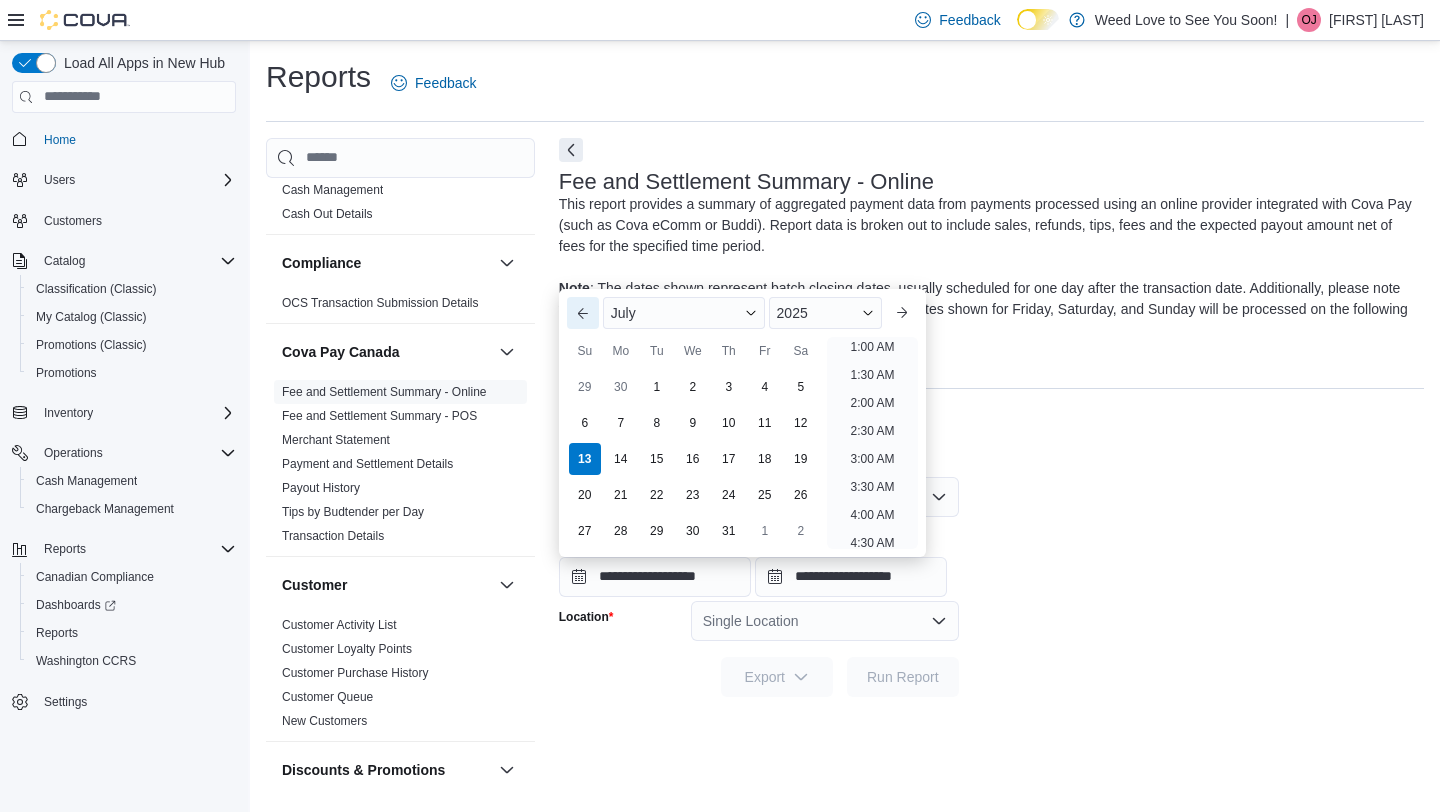 click on "Previous Month" at bounding box center [583, 313] 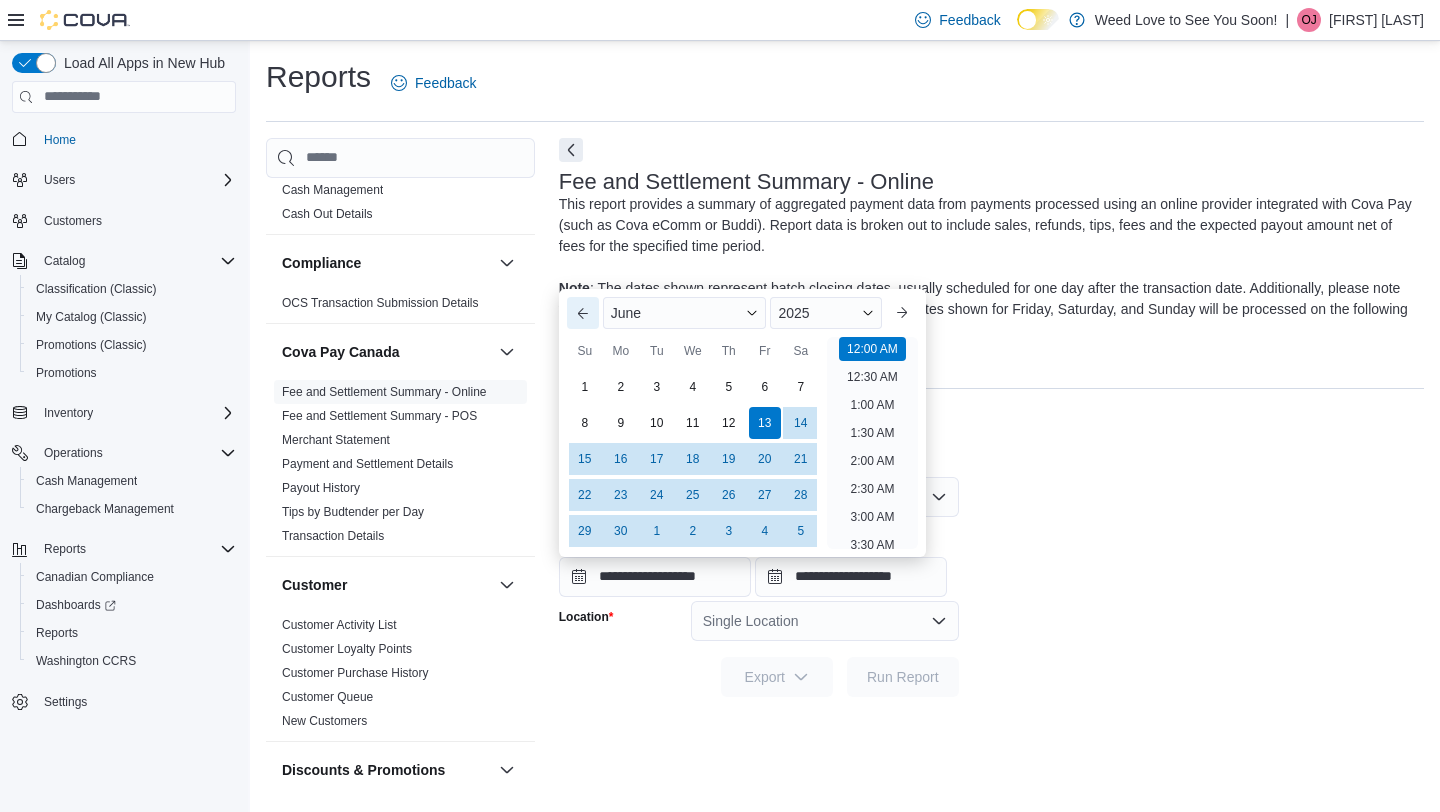 click on "Previous Month" at bounding box center (583, 313) 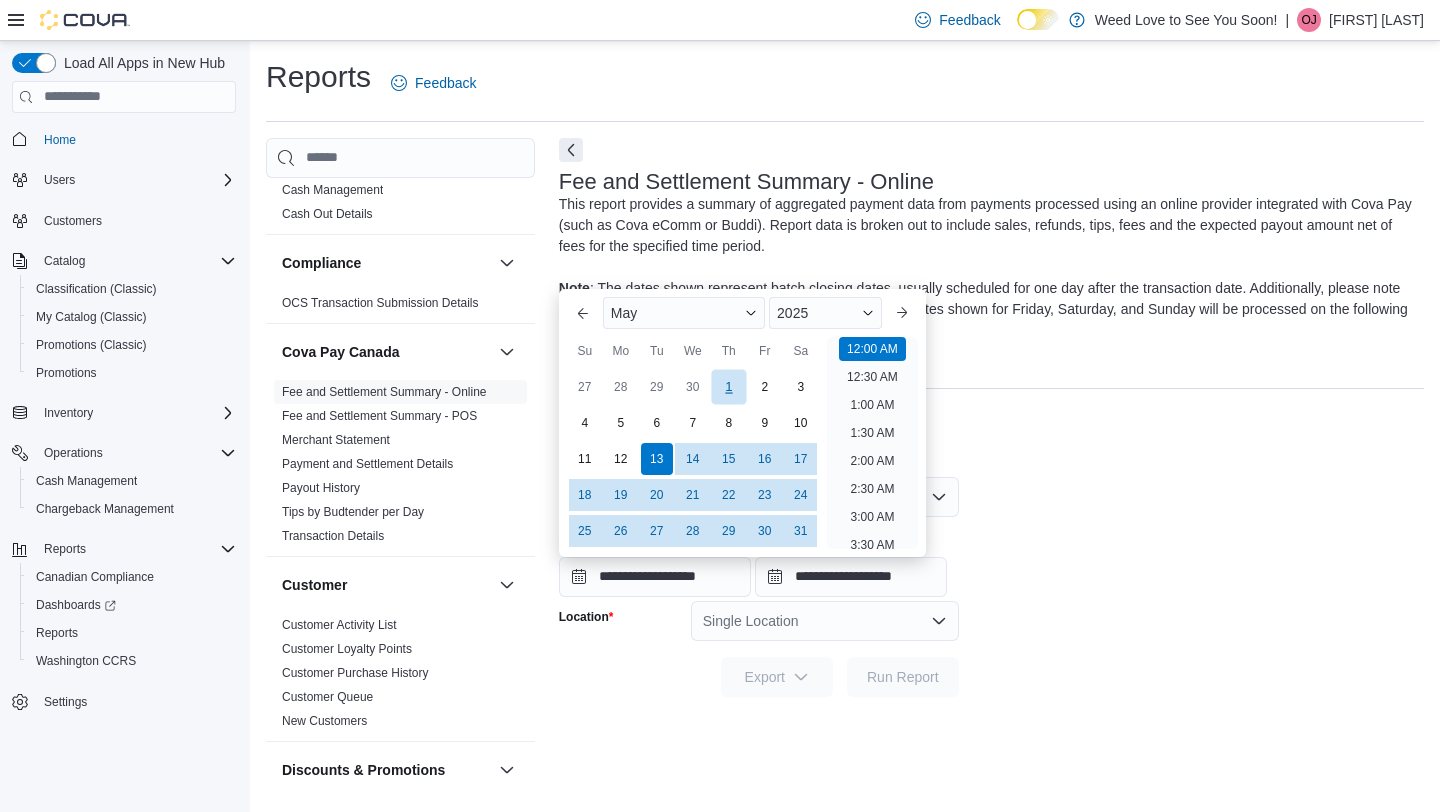 click on "1" at bounding box center (728, 386) 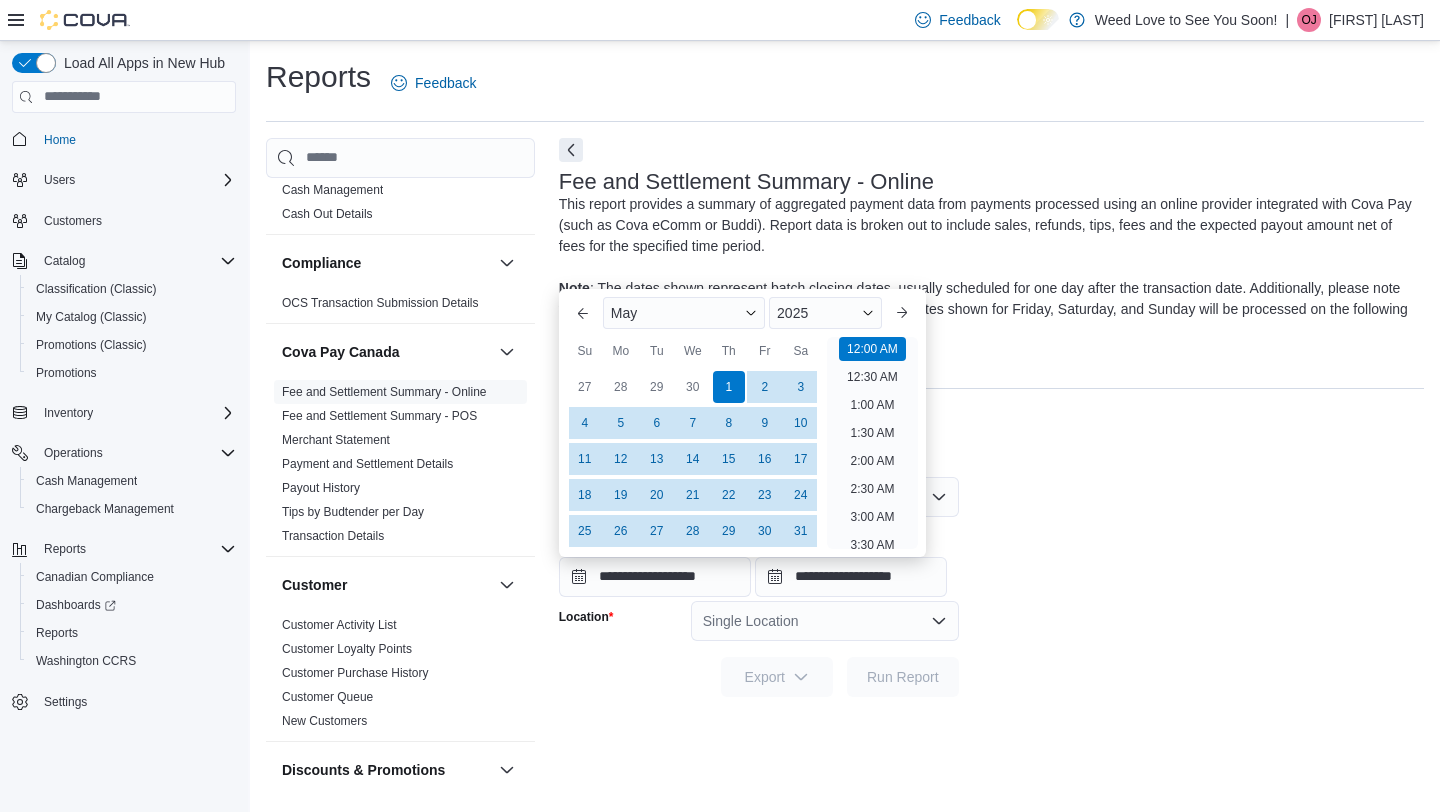 click on "Report Hide Parameters" at bounding box center (991, 433) 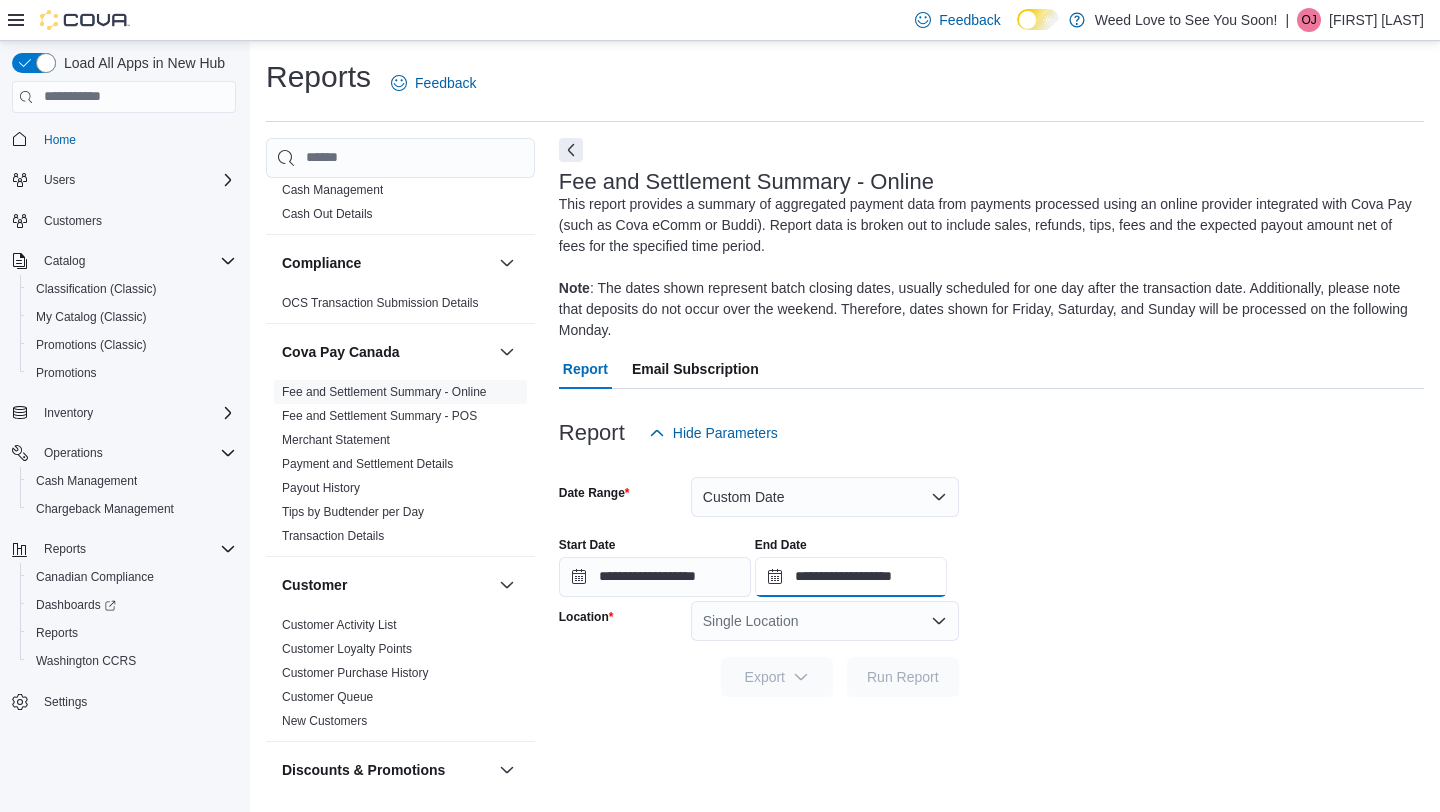 click on "**********" at bounding box center (851, 577) 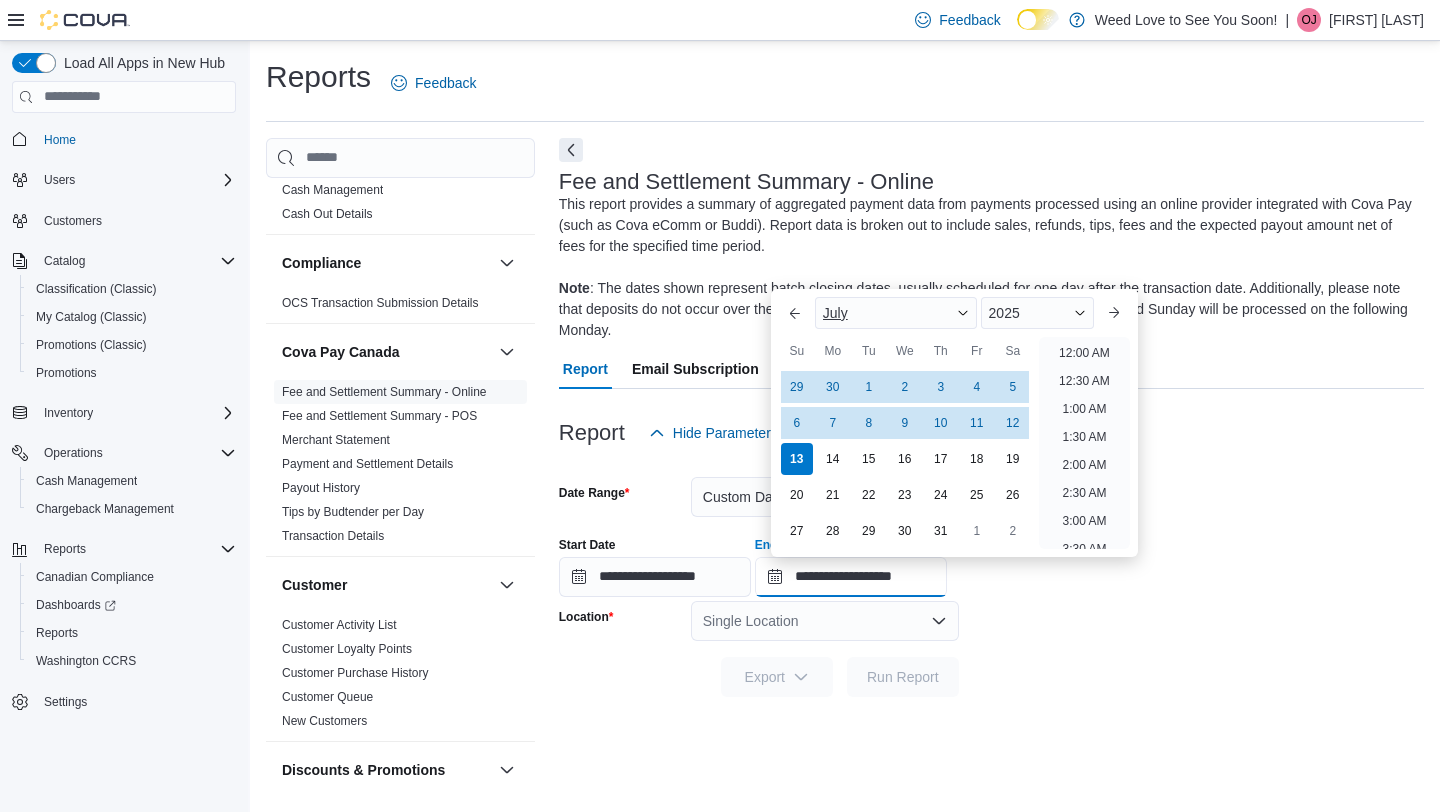 scroll, scrollTop: 1136, scrollLeft: 0, axis: vertical 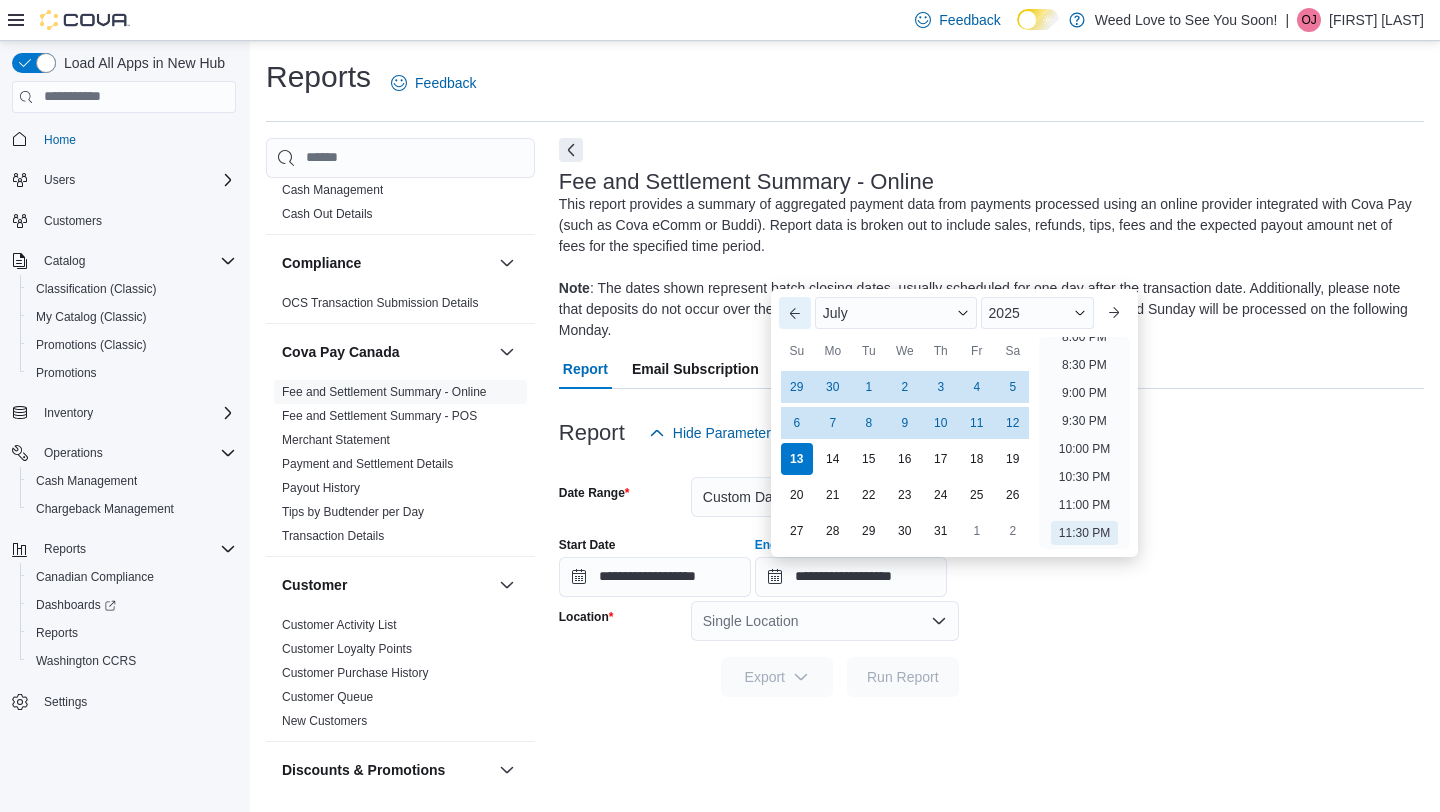 click on "Previous Month" at bounding box center (795, 313) 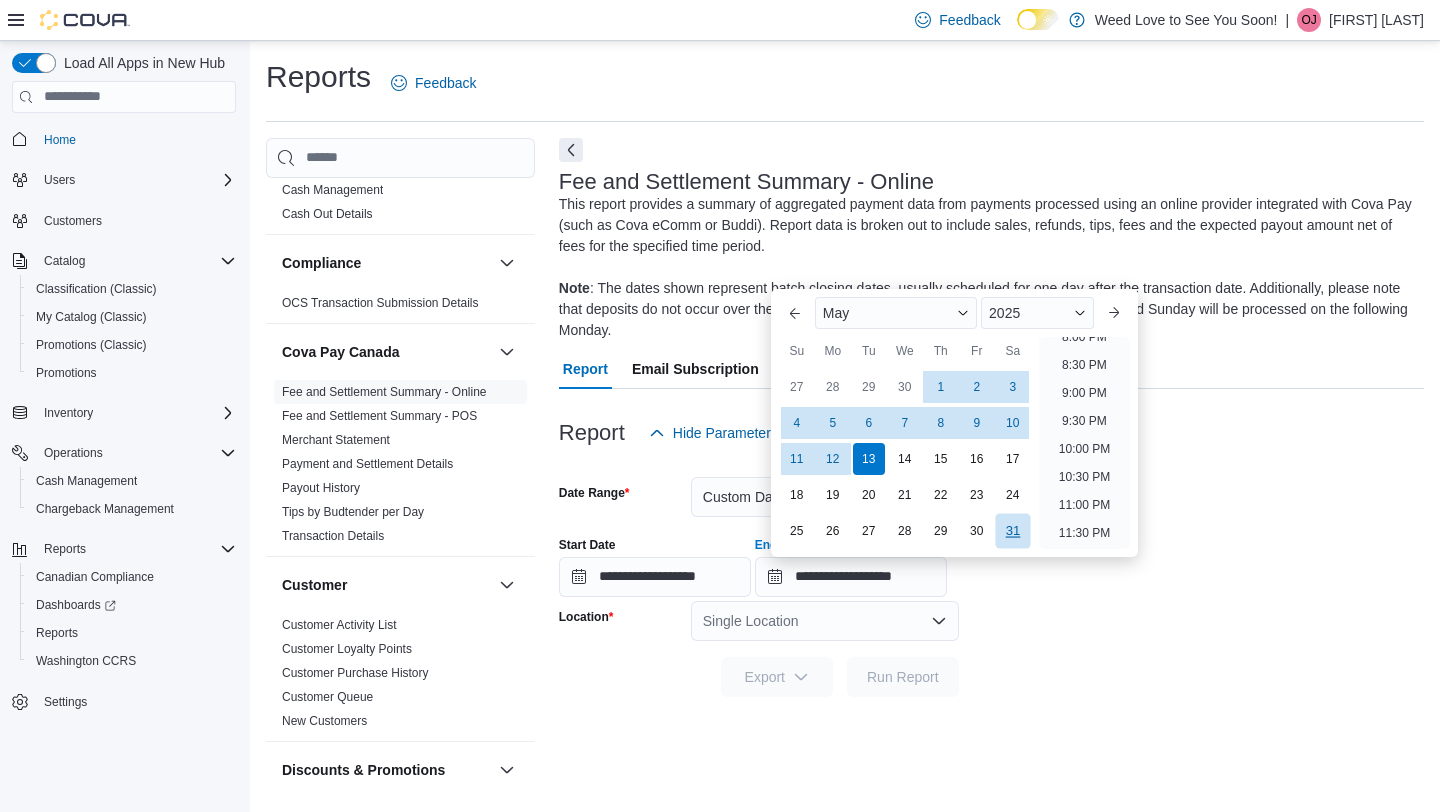 click on "31" at bounding box center (1012, 530) 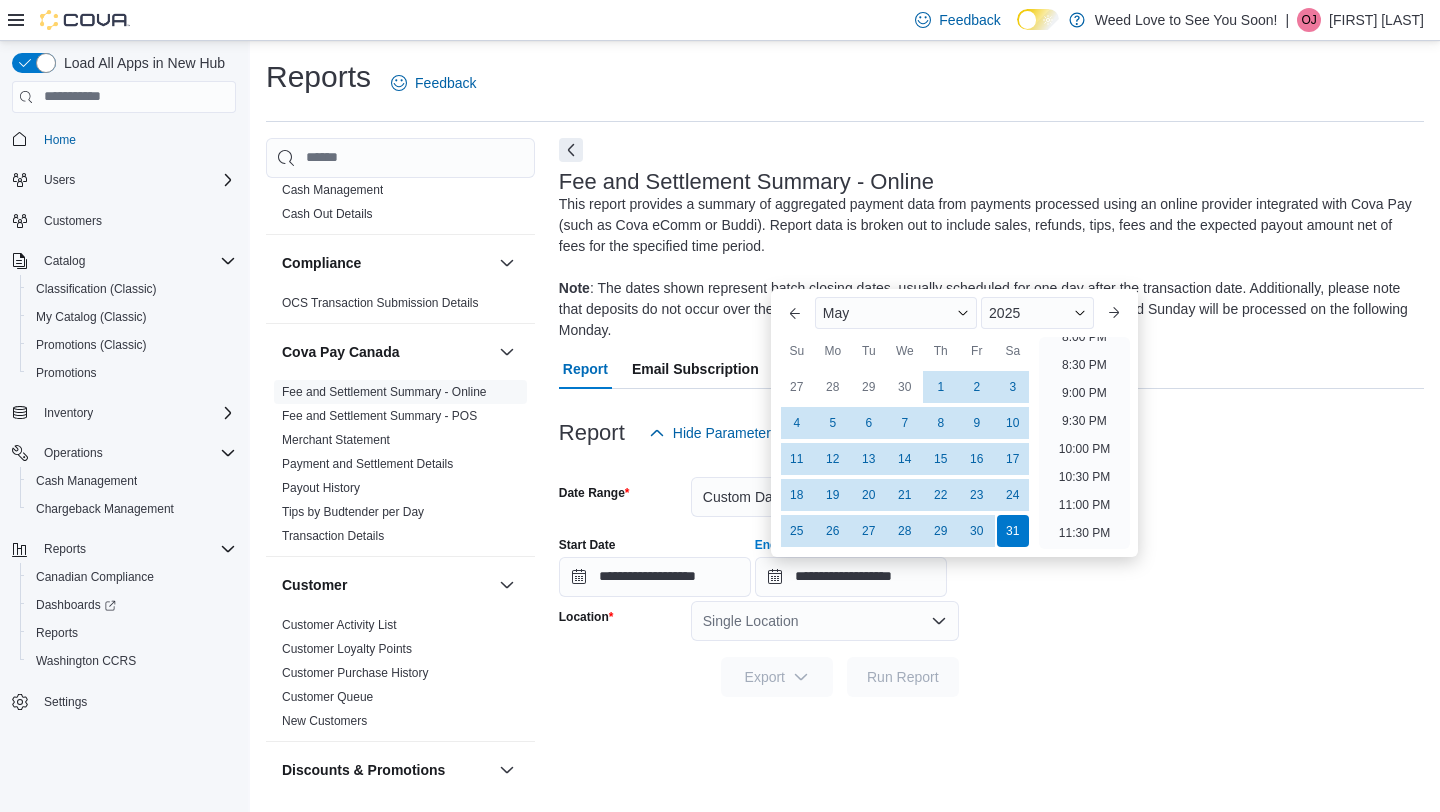 click 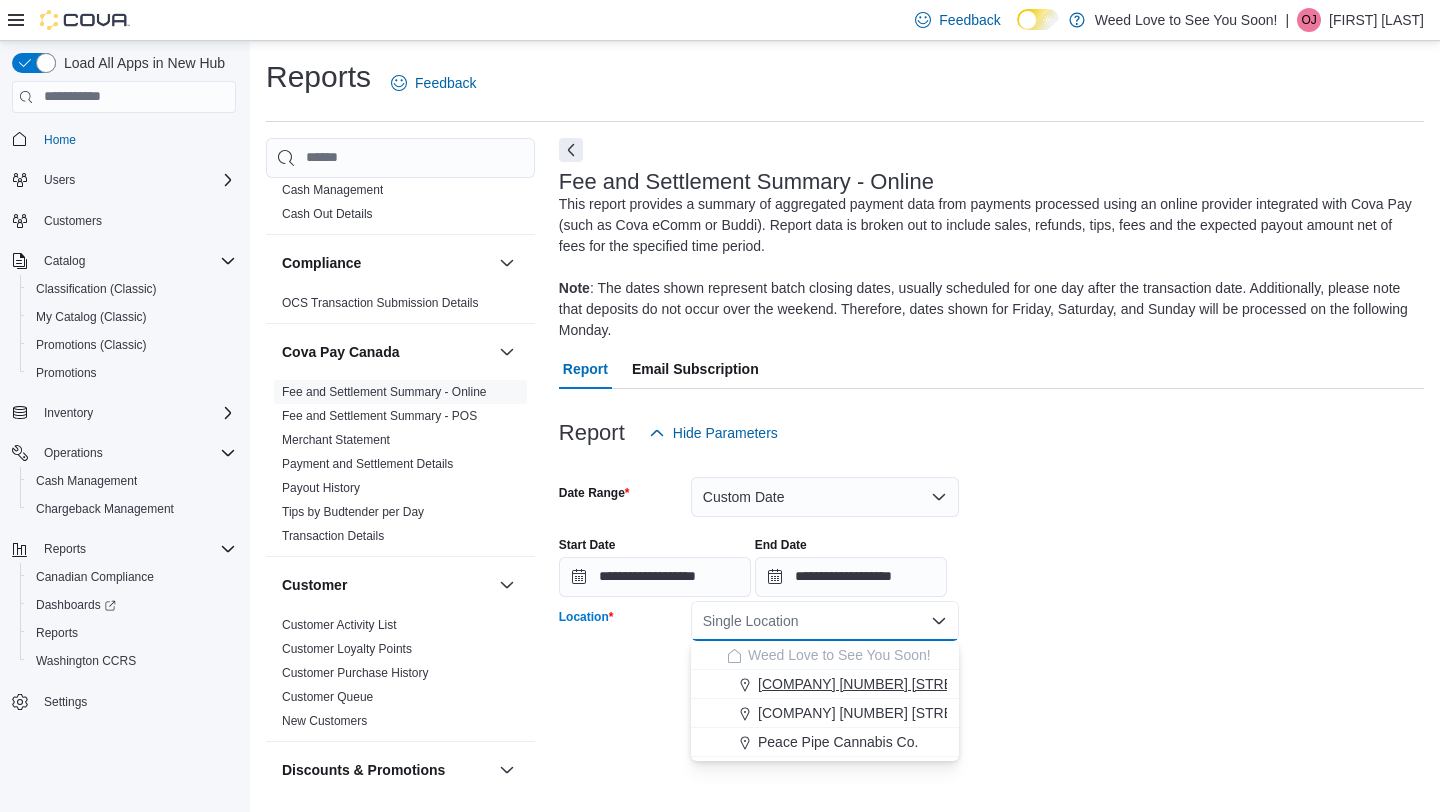 click on "[COMPANY] [NUMBER] [STREET]" at bounding box center (866, 684) 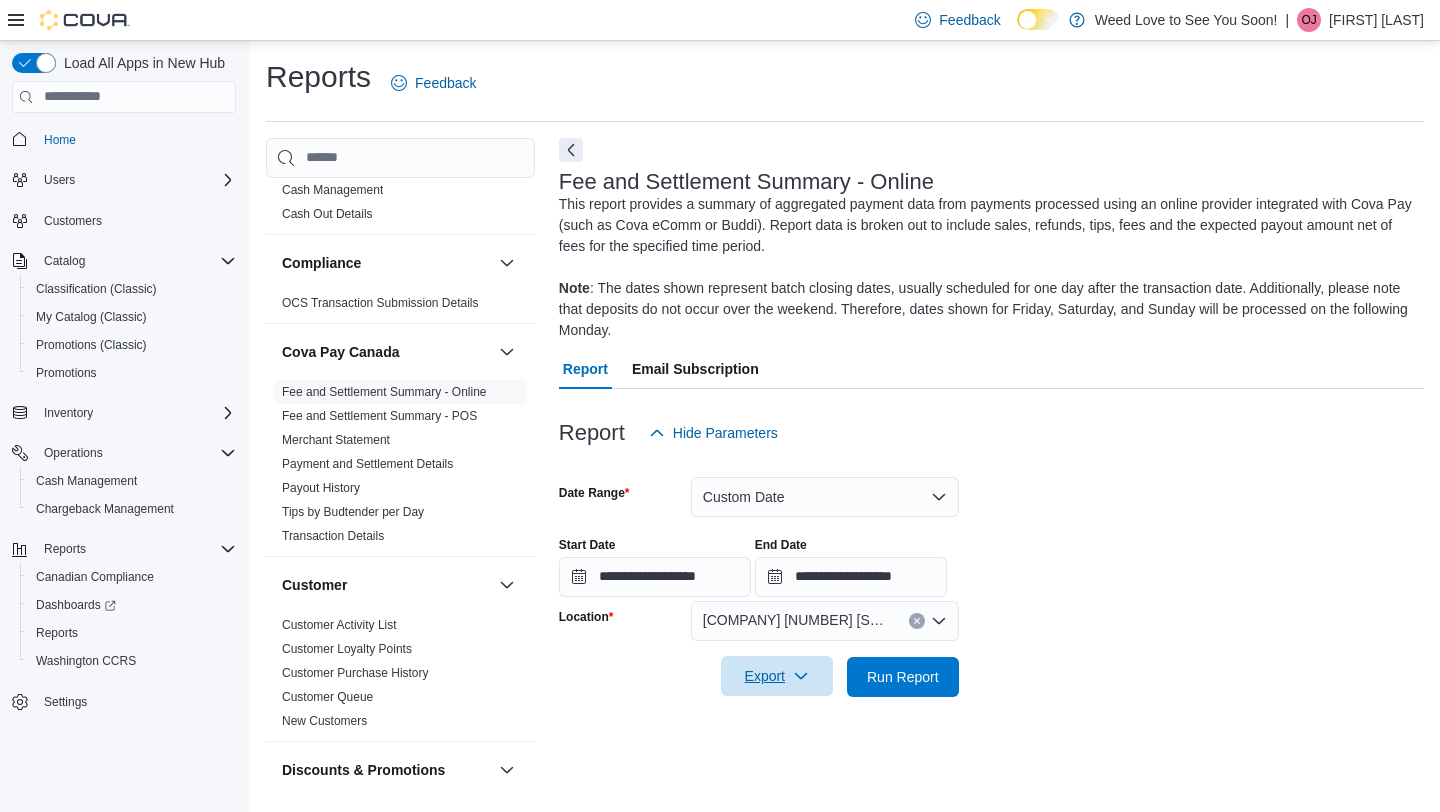 click on "Export" at bounding box center [777, 676] 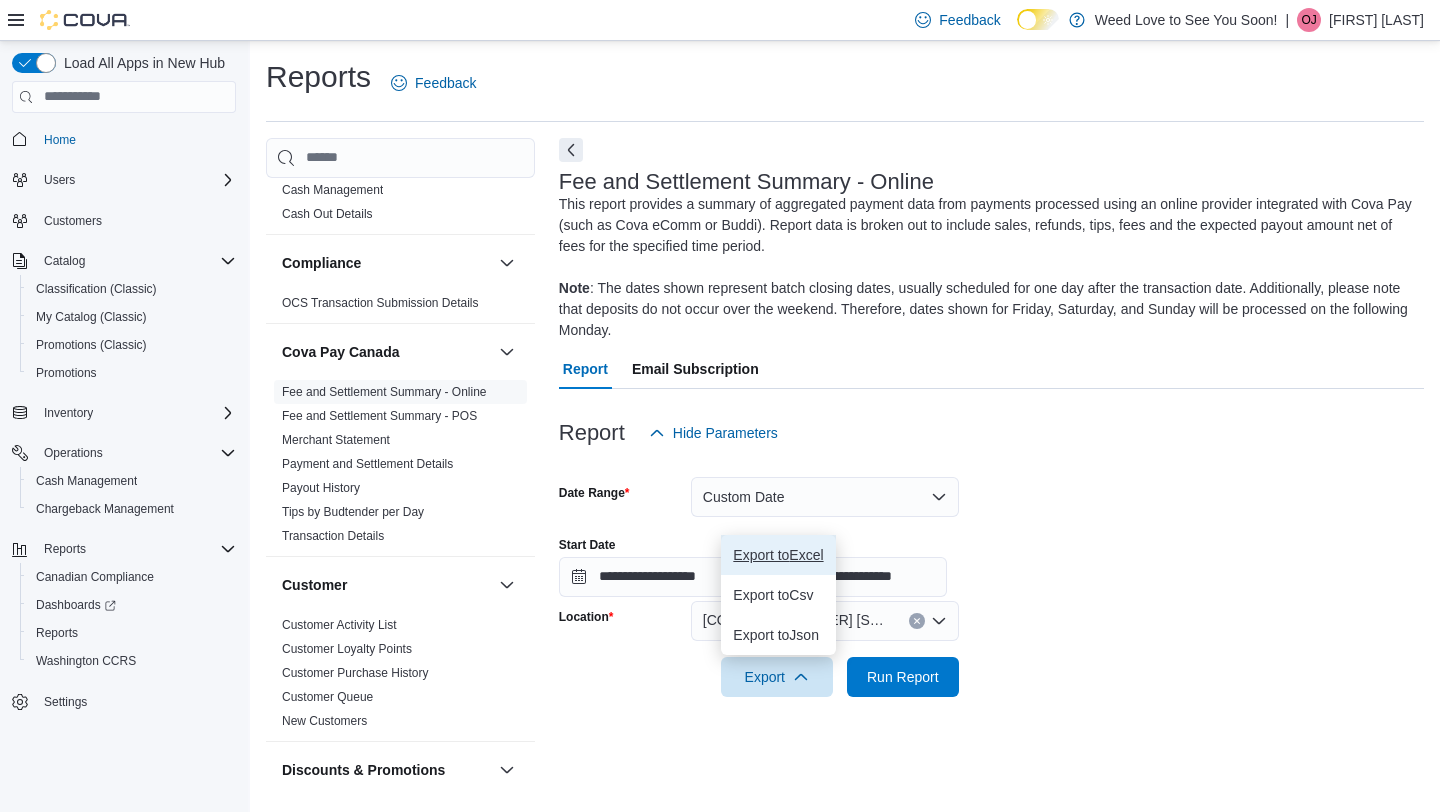 click on "Export to  Excel" at bounding box center (778, 555) 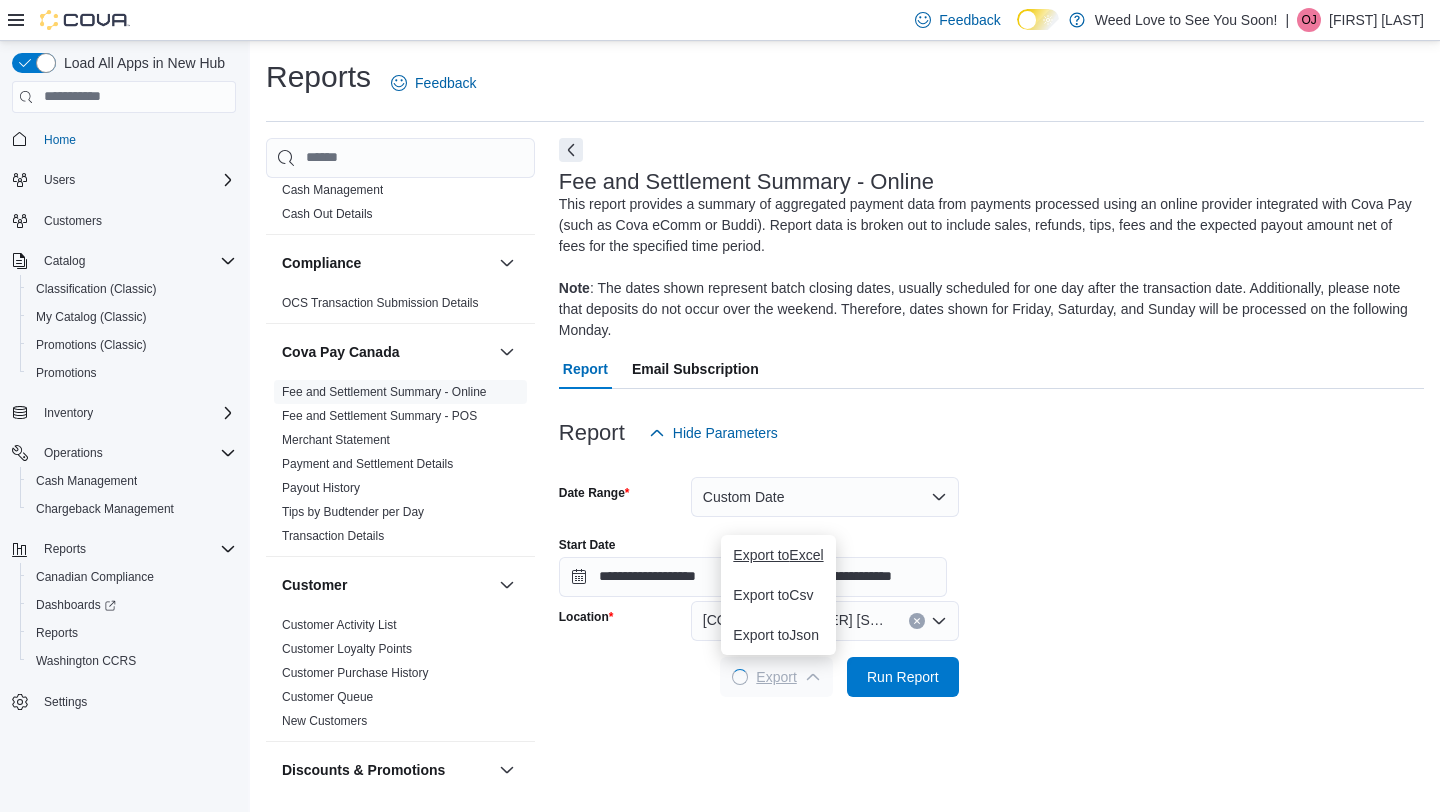scroll, scrollTop: 0, scrollLeft: 0, axis: both 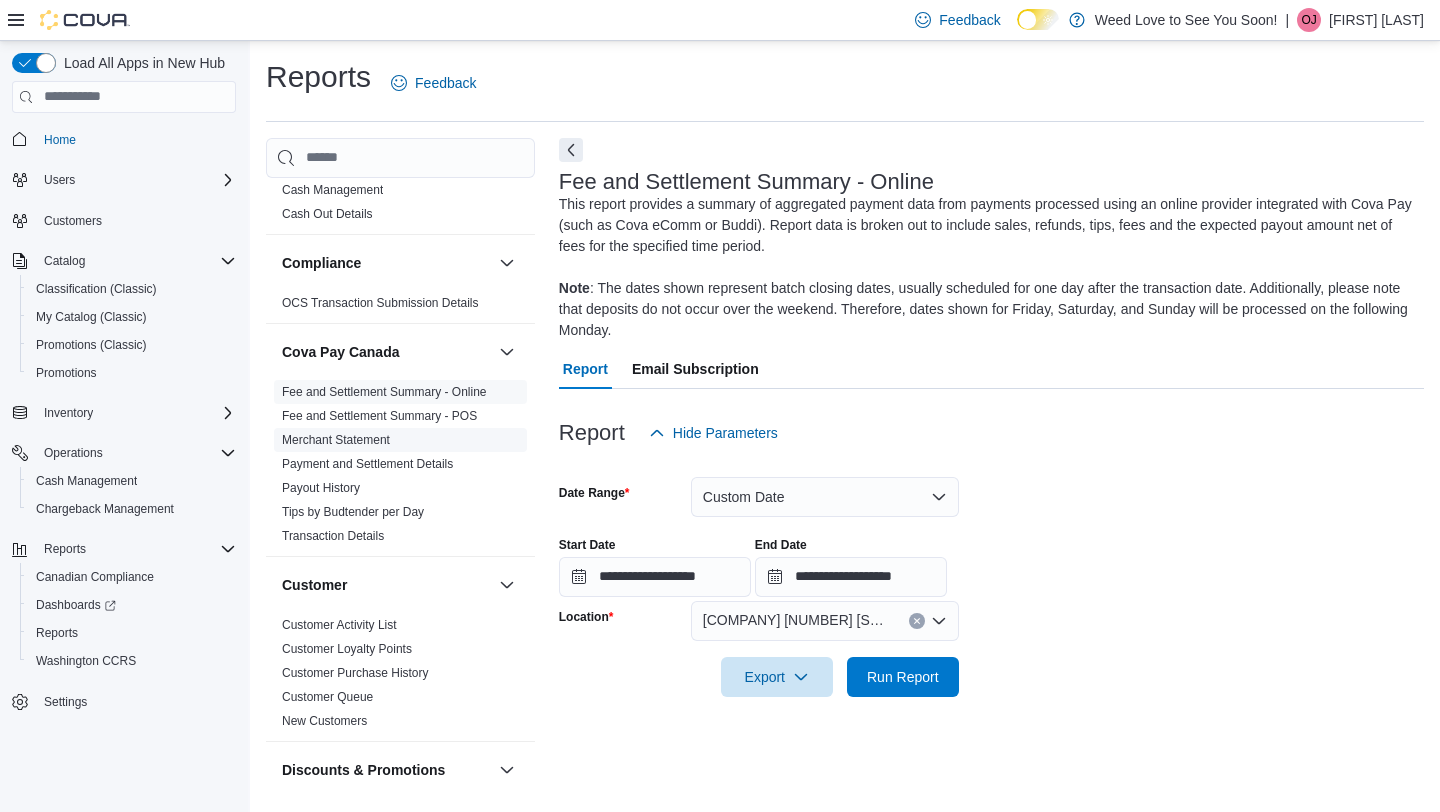click on "Merchant Statement" at bounding box center [336, 440] 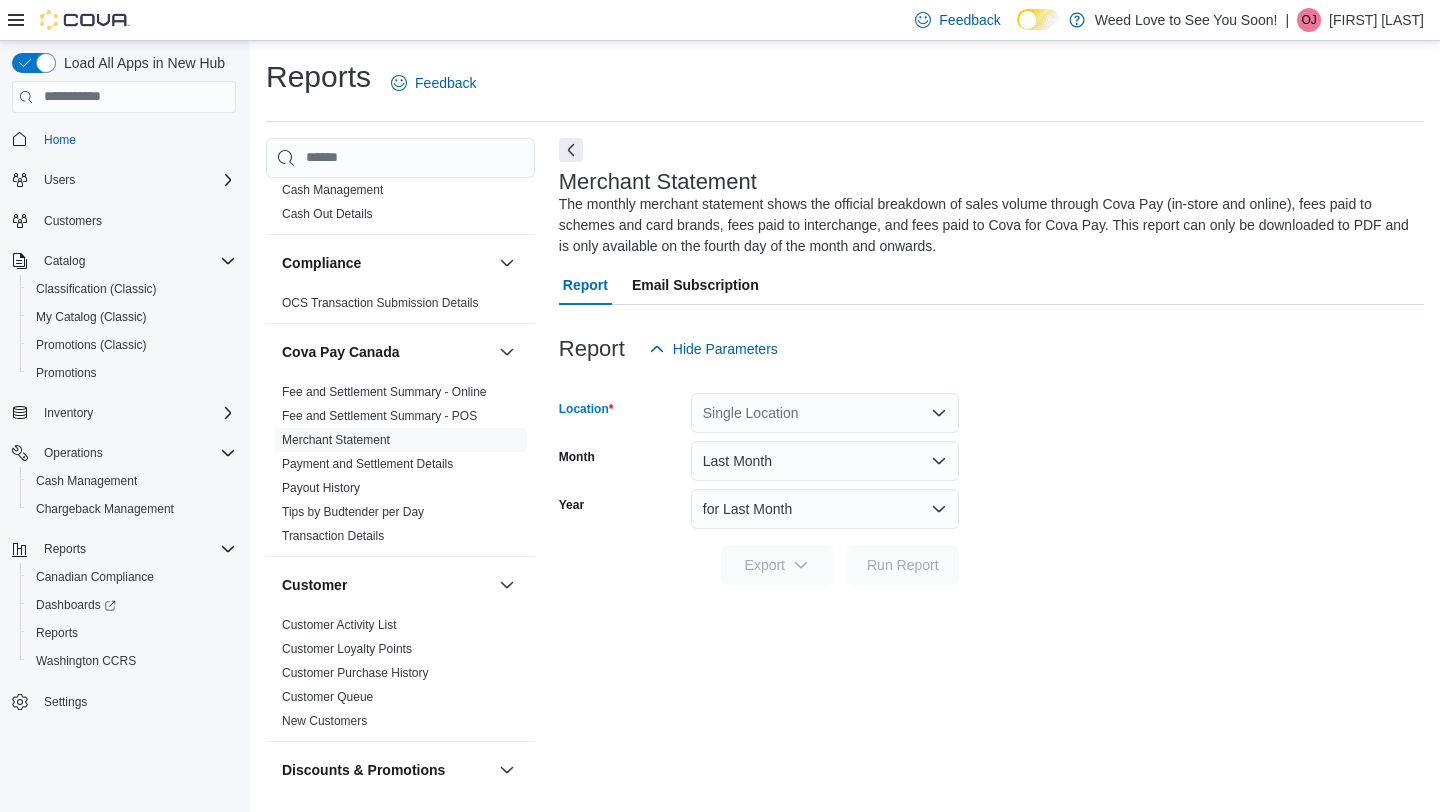 click 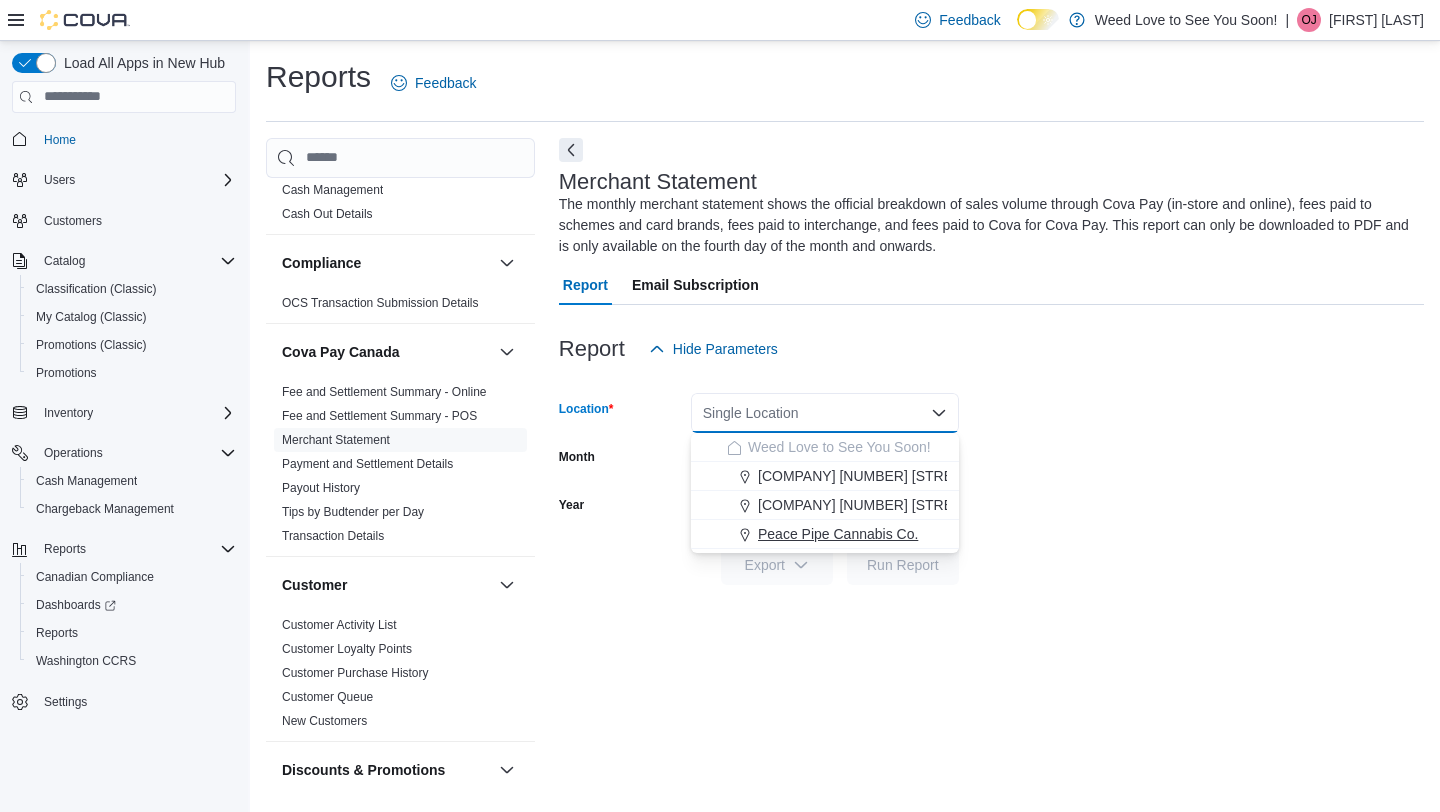 click on "Peace Pipe Cannabis Co." at bounding box center (838, 534) 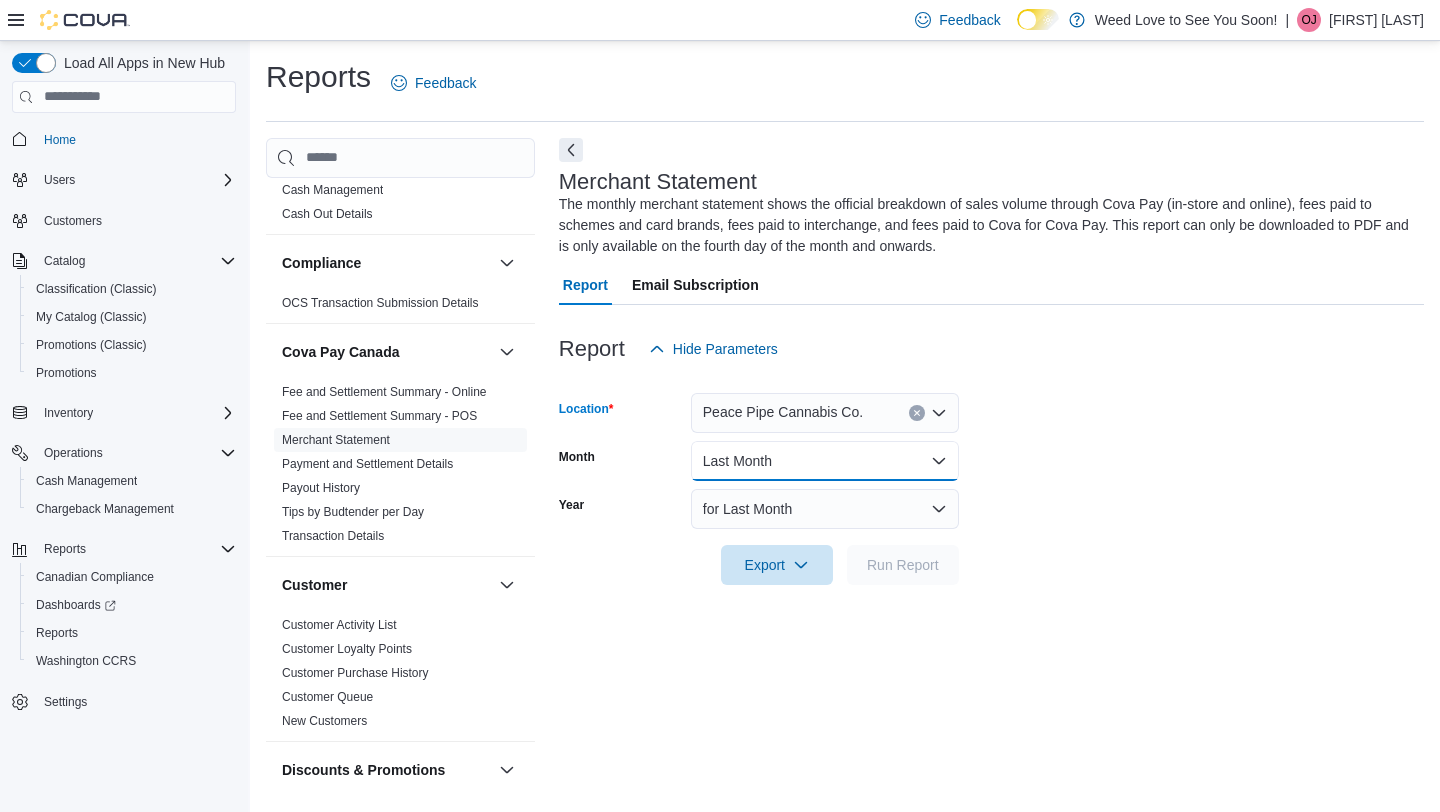 click on "Last Month" at bounding box center (825, 461) 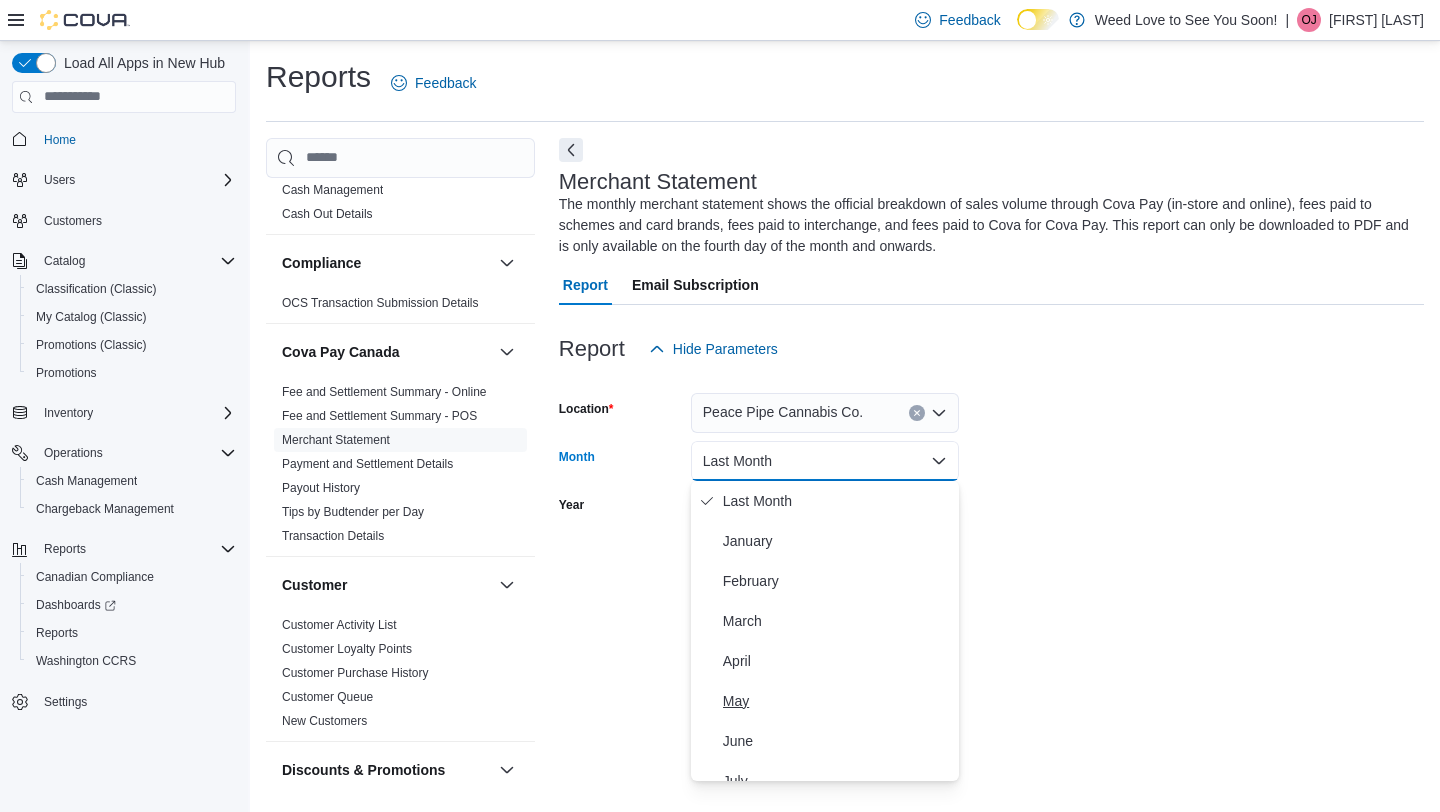 scroll, scrollTop: 58, scrollLeft: 0, axis: vertical 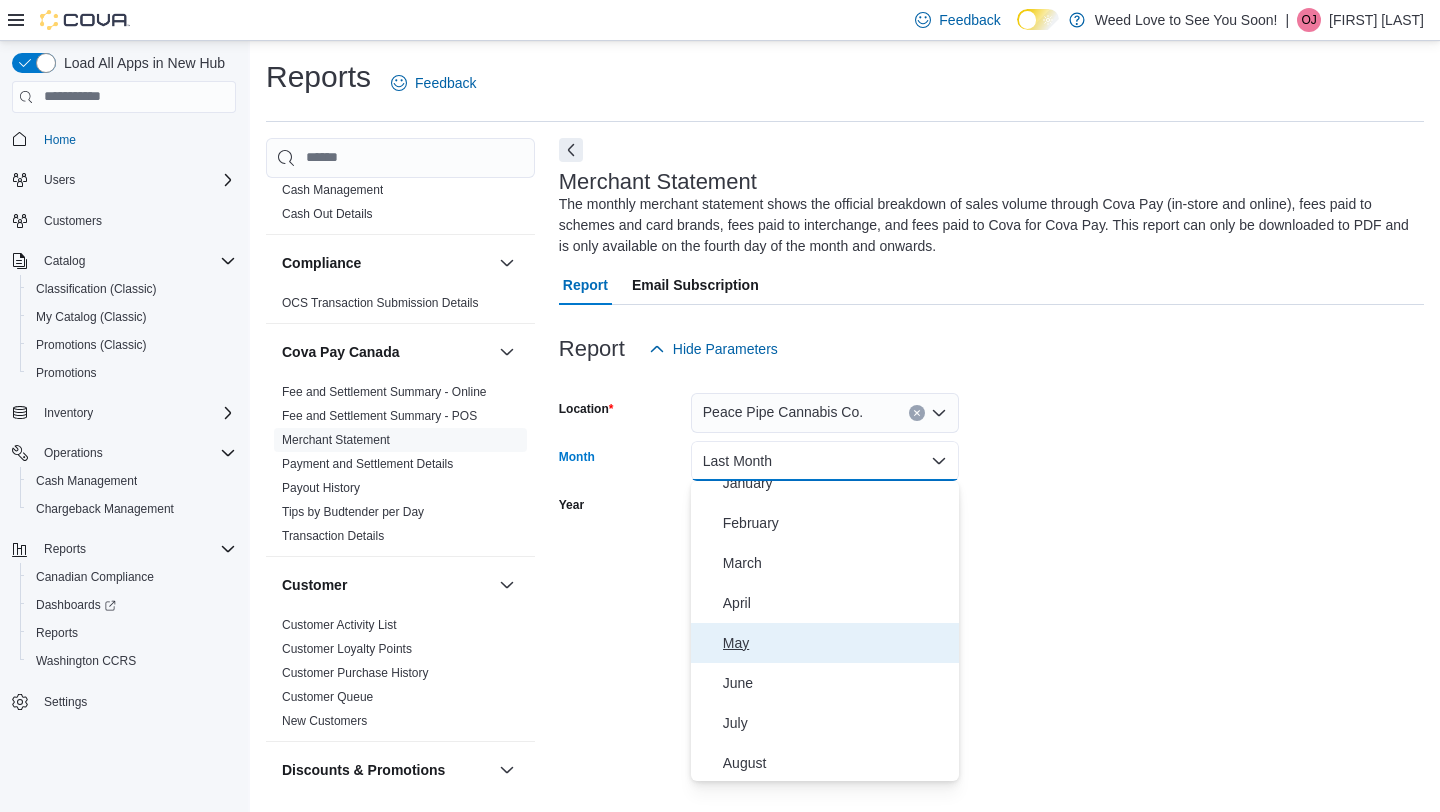 click on "May" at bounding box center [837, 643] 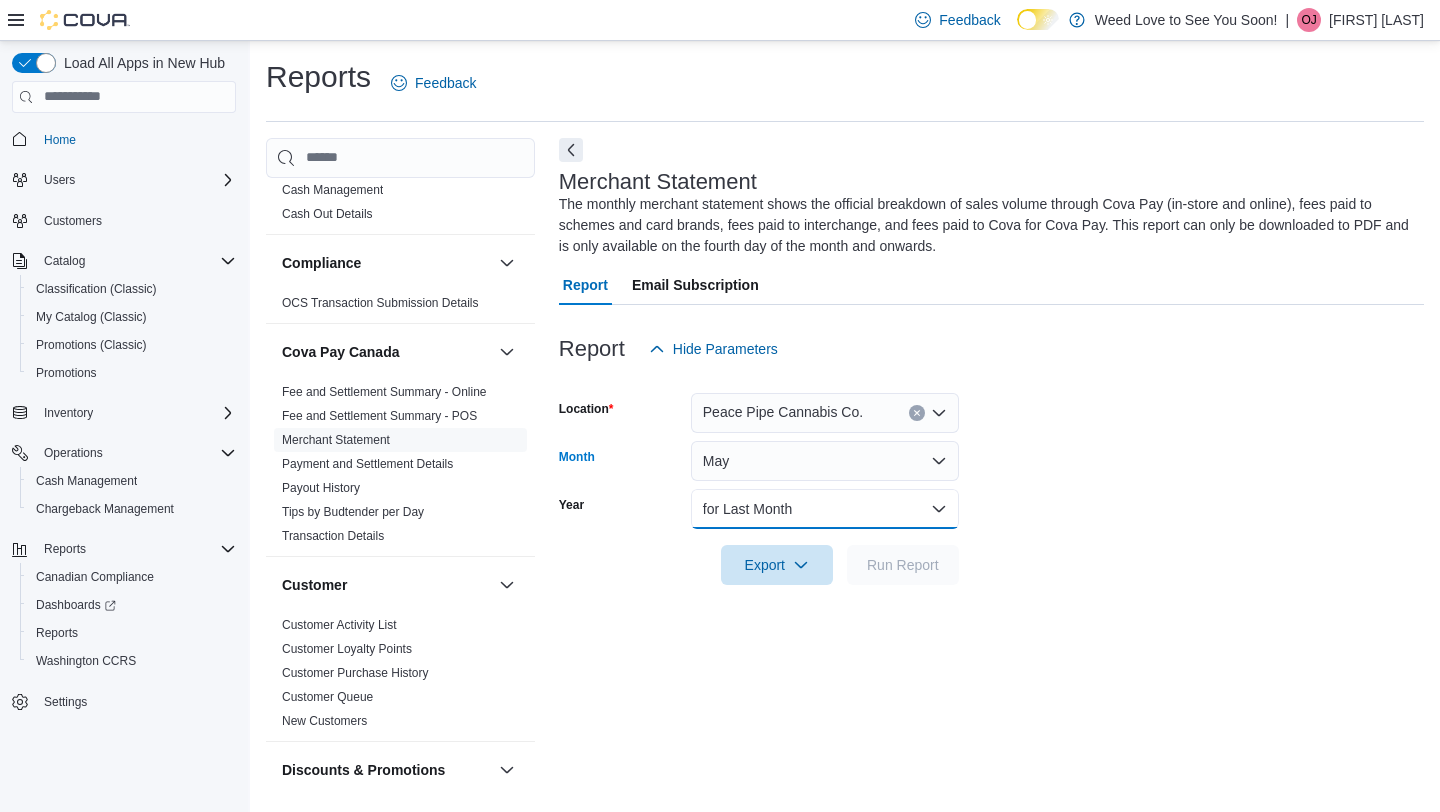 click on "for Last Month" at bounding box center [825, 509] 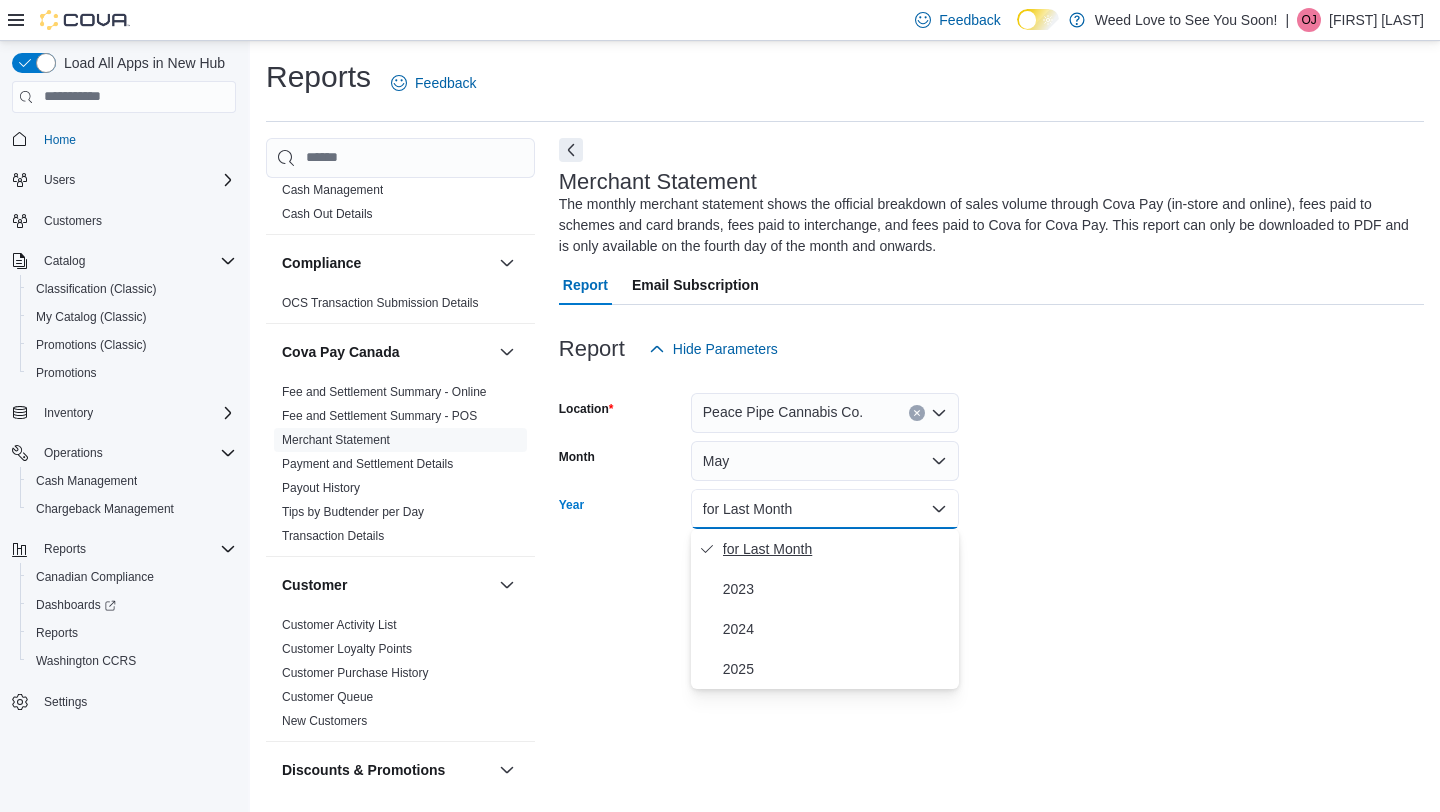 click on "for Last Month" at bounding box center (837, 549) 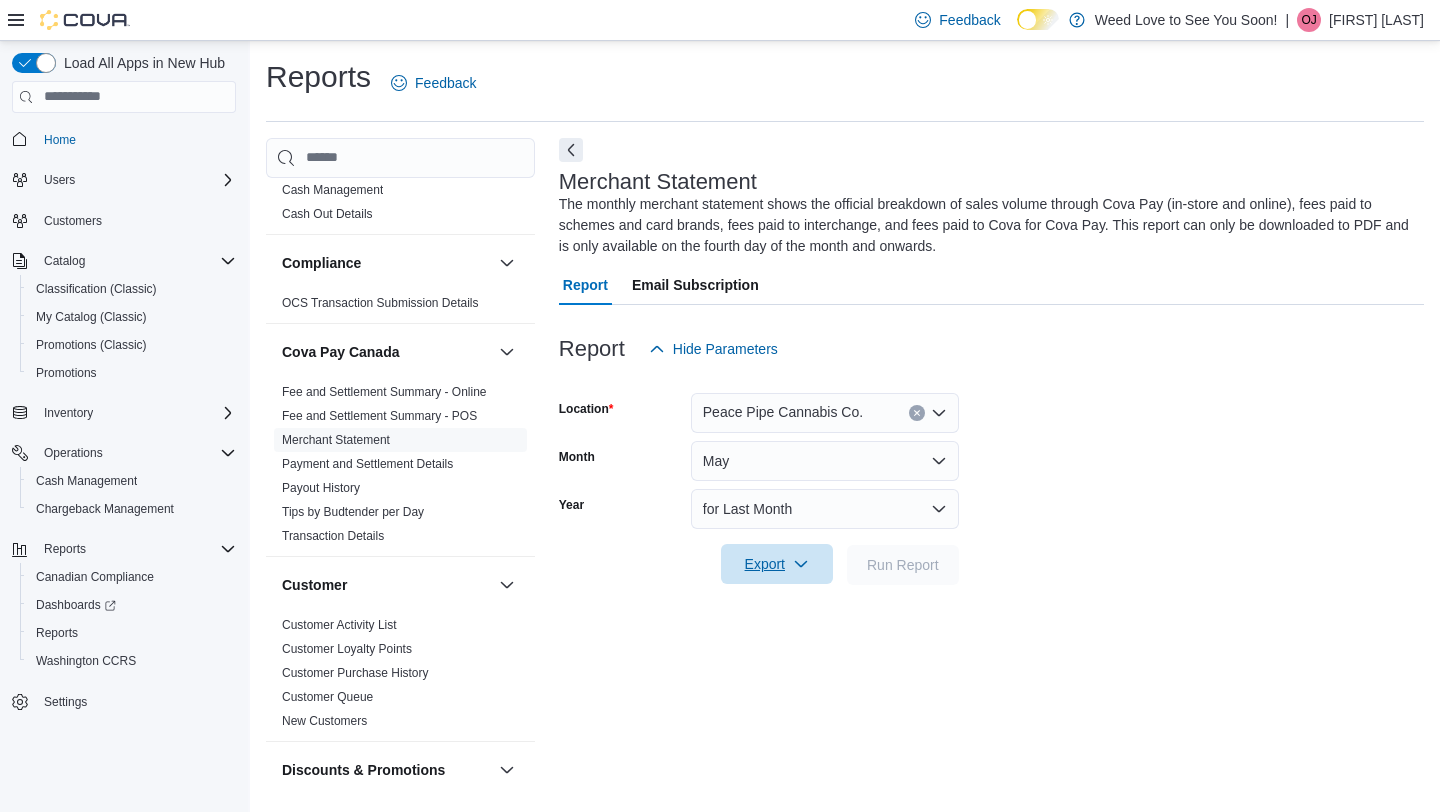 click on "Export" at bounding box center [777, 564] 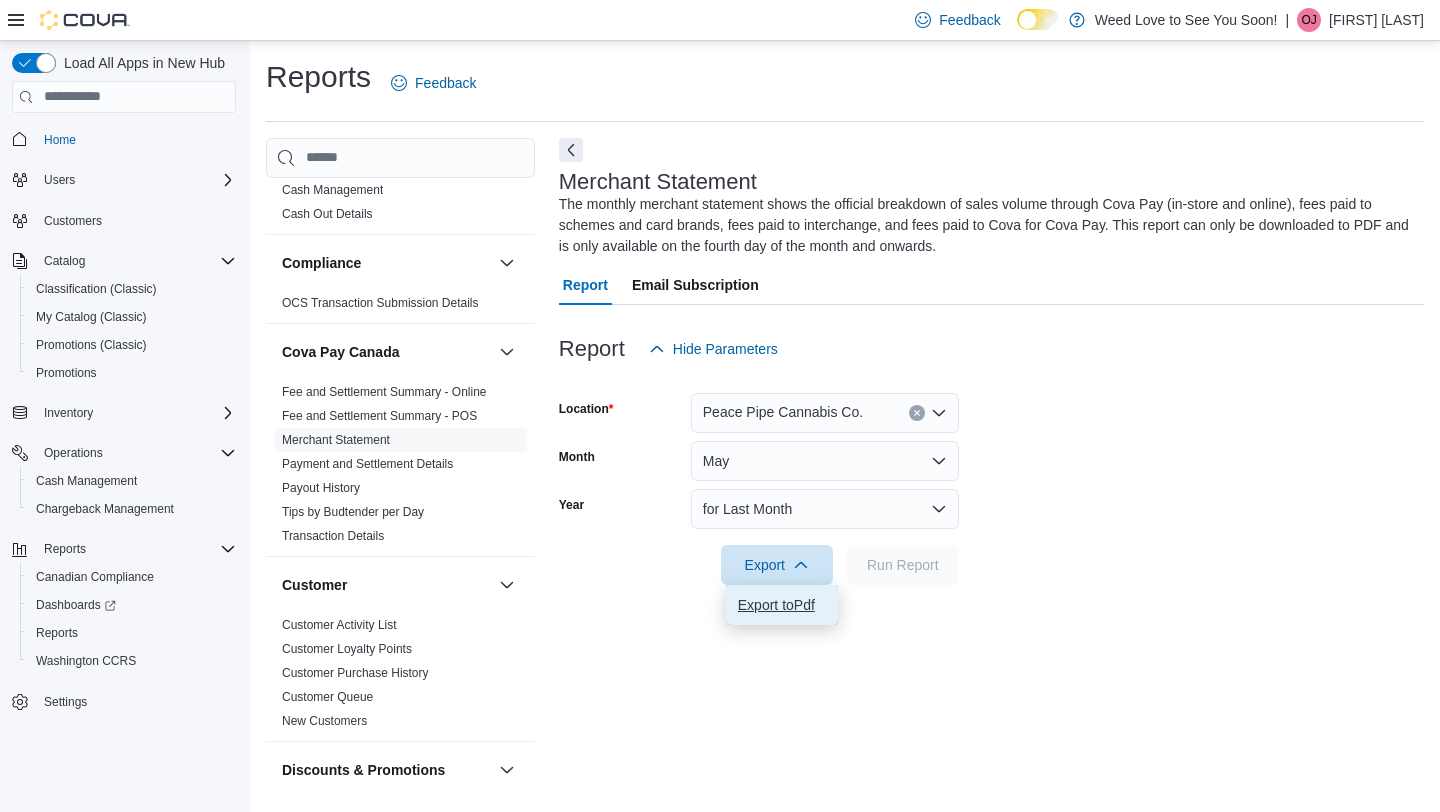 click on "Export to  Pdf" at bounding box center (782, 605) 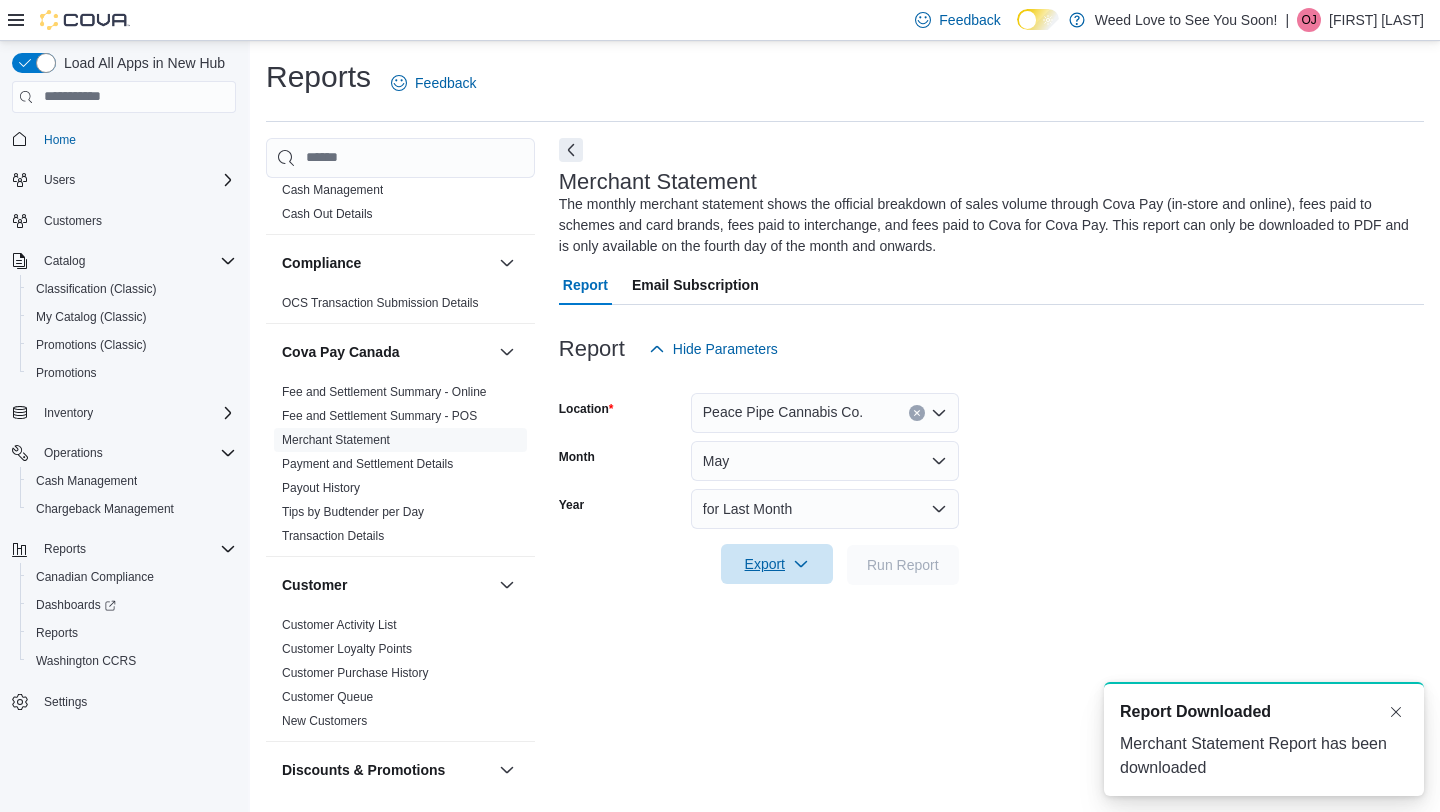 scroll, scrollTop: 0, scrollLeft: 0, axis: both 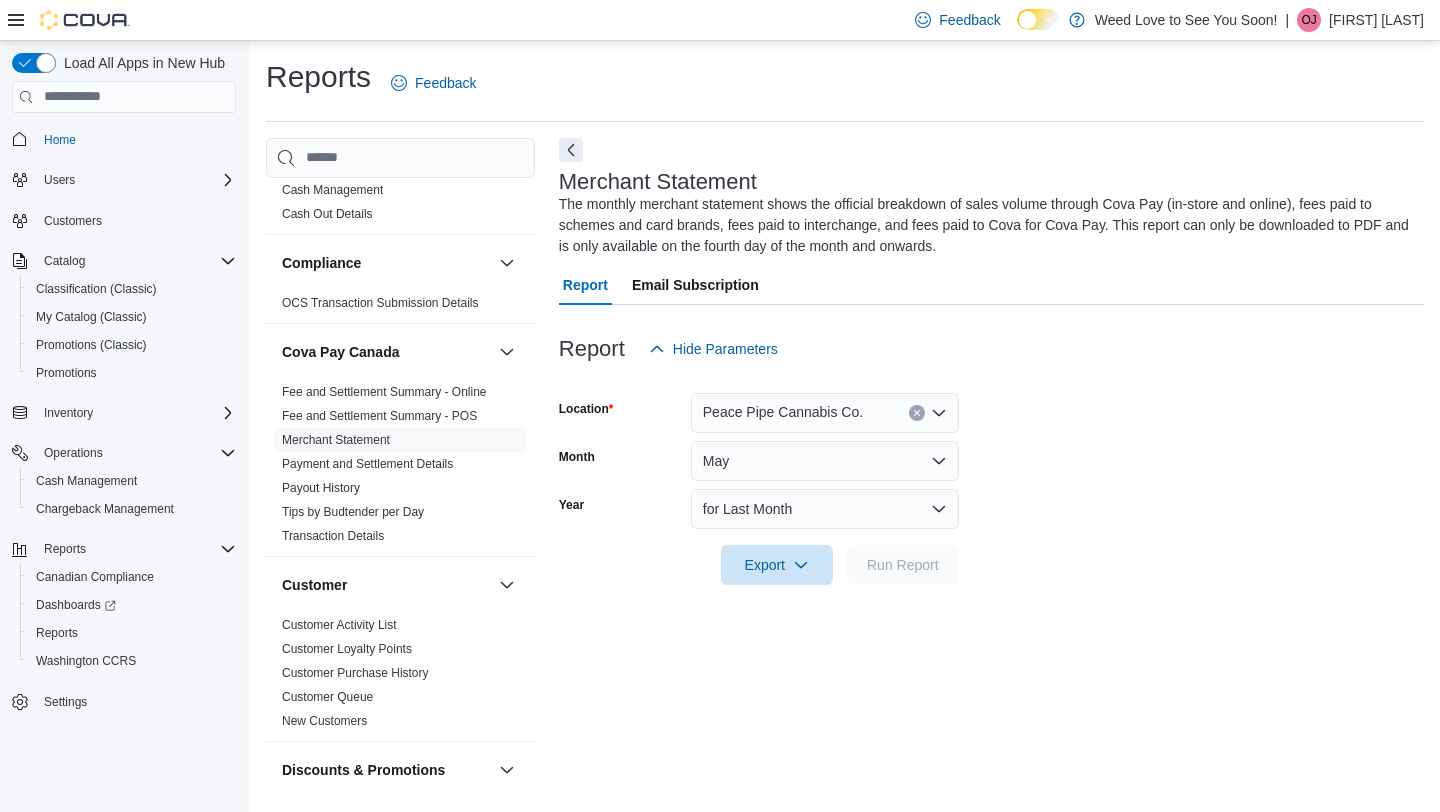 click 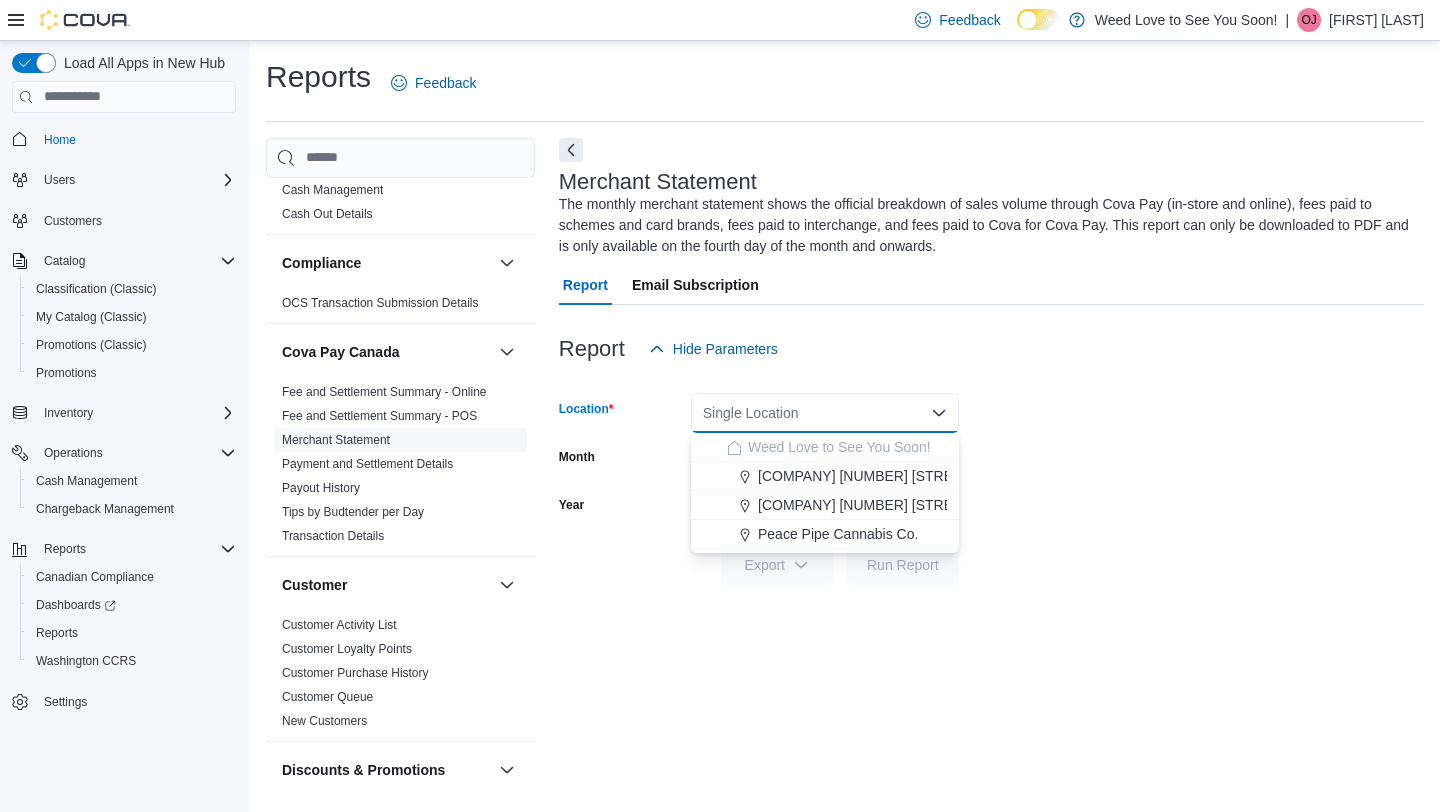 click 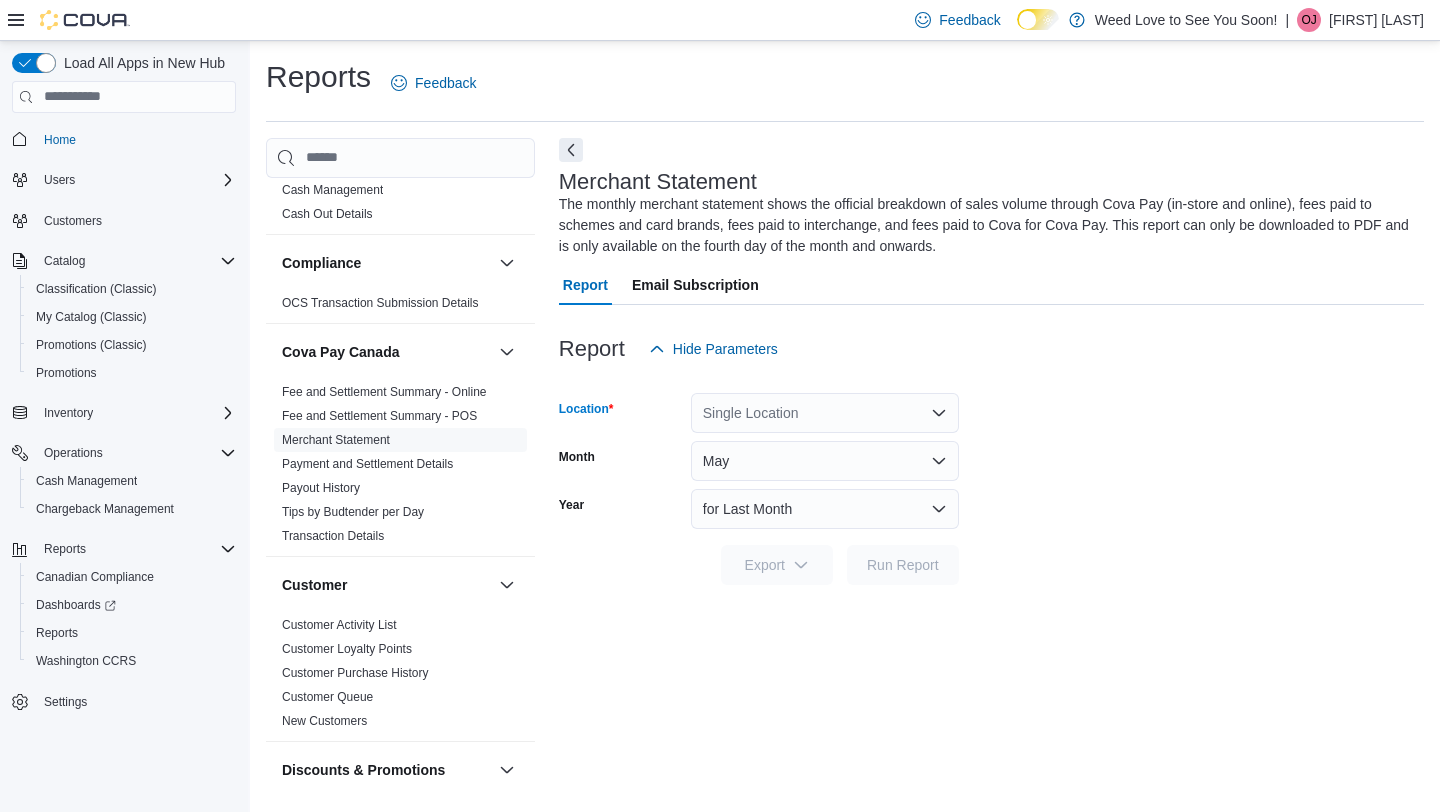 click 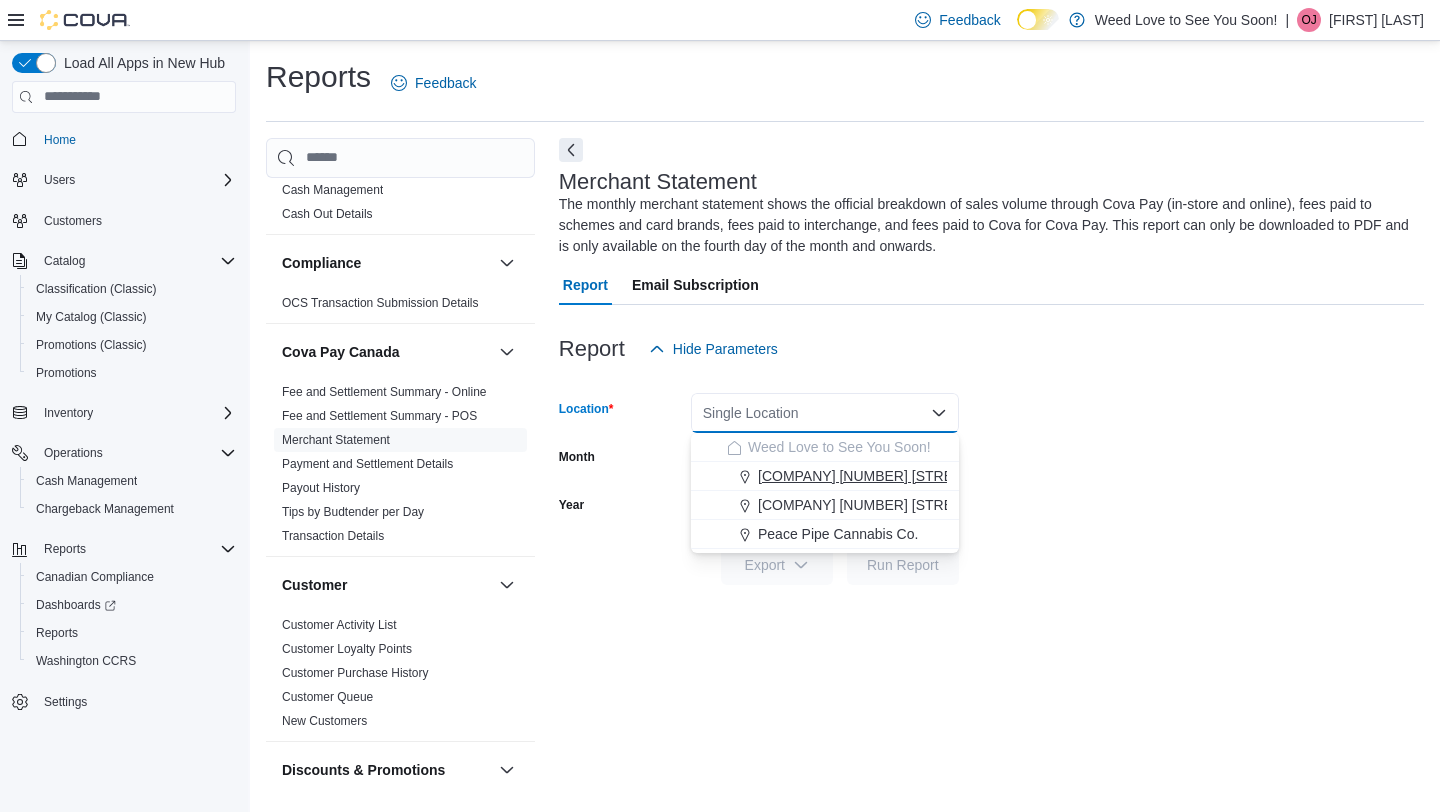 click on "[COMPANY] [NUMBER] [STREET]" at bounding box center [866, 476] 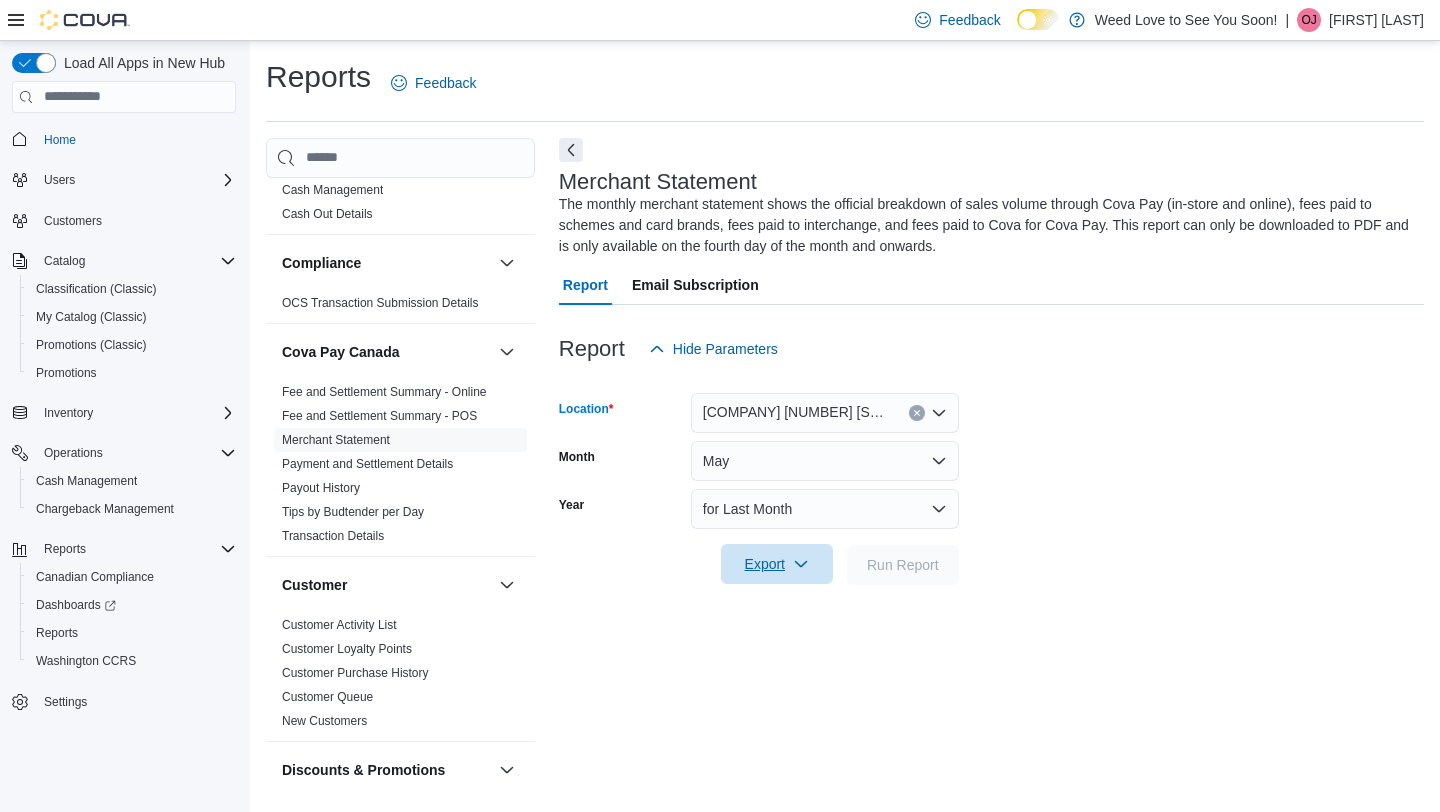 click 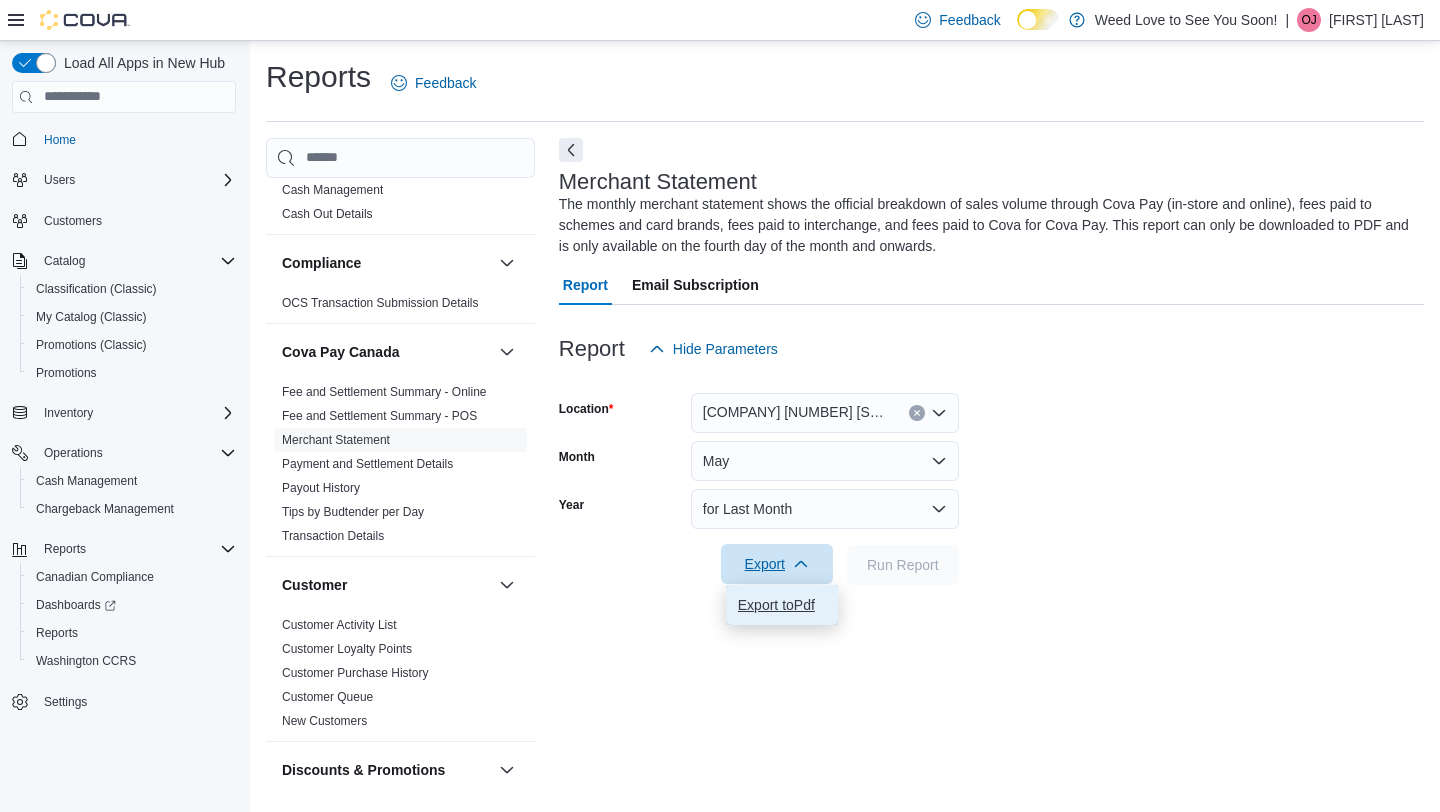 click on "Export to  Pdf" at bounding box center [782, 605] 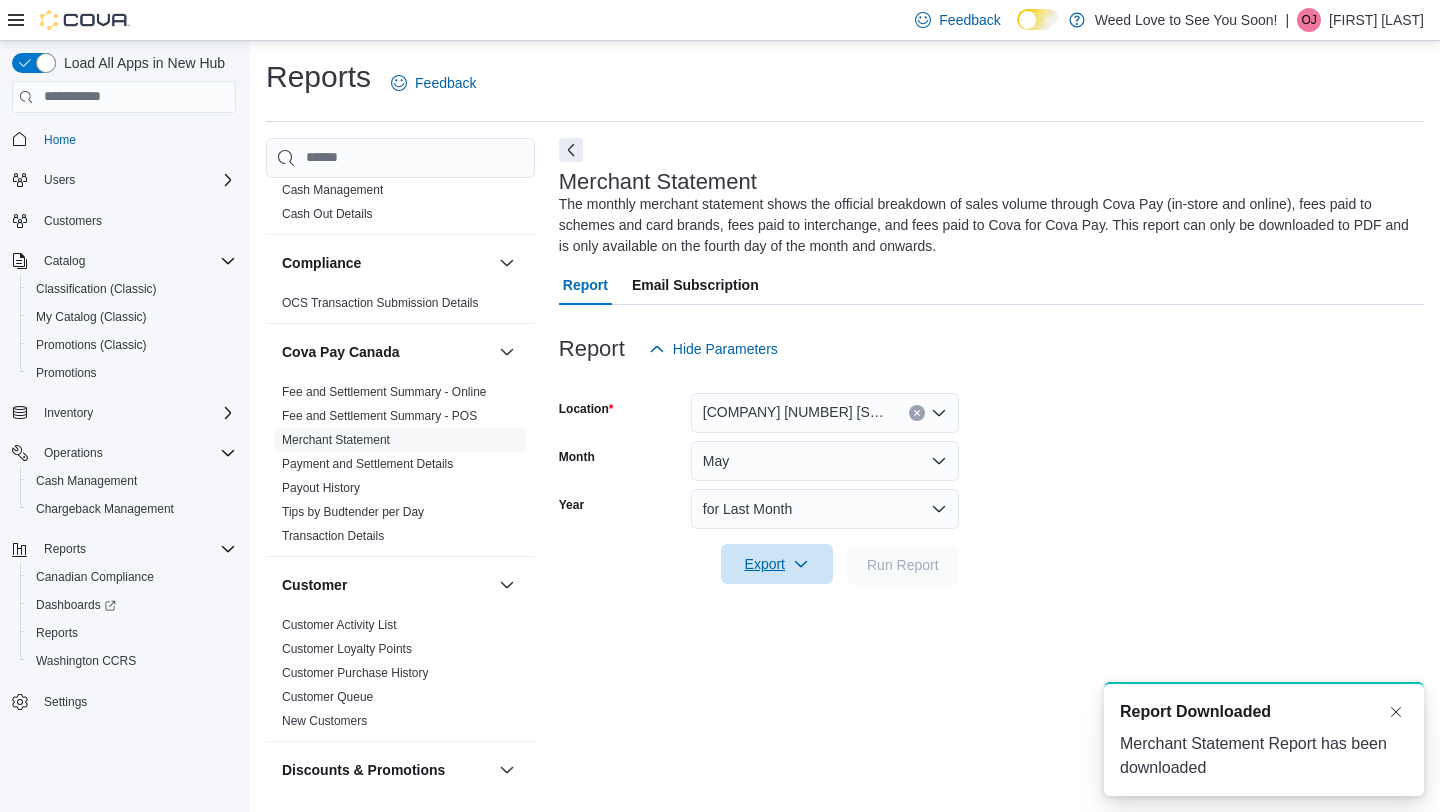 scroll, scrollTop: 0, scrollLeft: 0, axis: both 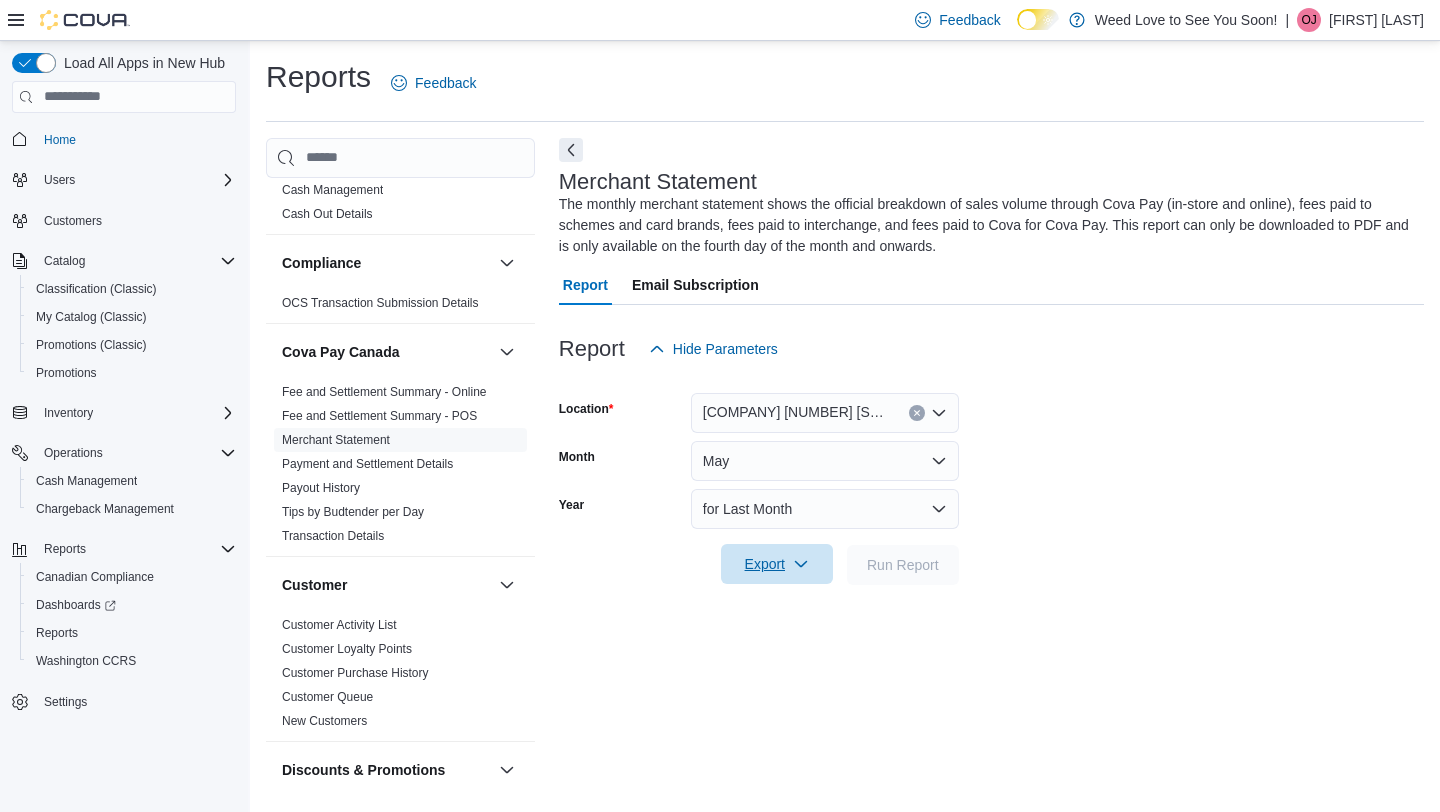 click 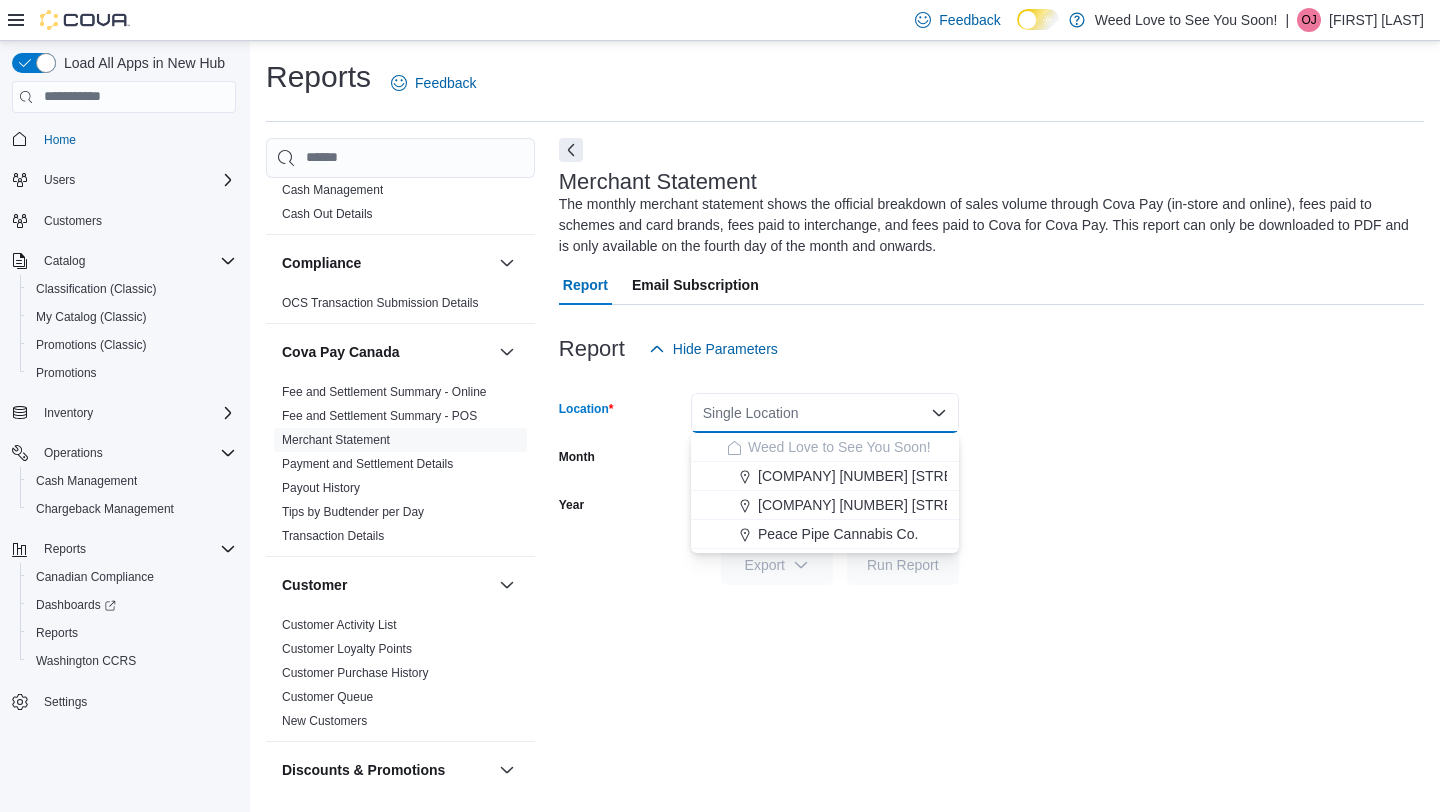 click on "Single Location Combo box. Selected. Combo box input. Single Location. Type some text or, to display a list of choices, press Down Arrow. To exit the list of choices, press Escape." at bounding box center (825, 413) 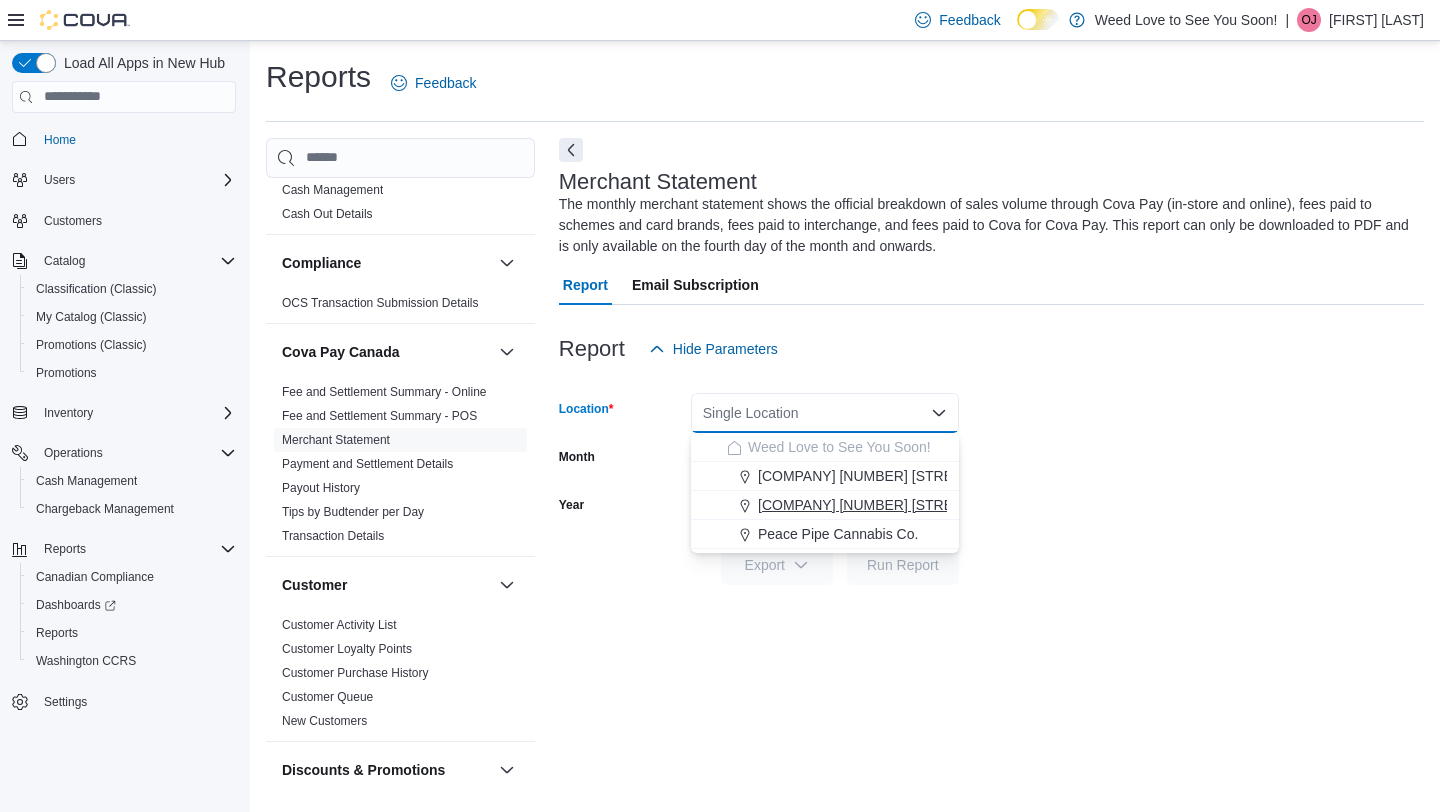click on "[COMPANY] [NUMBER] [STREET]" at bounding box center [866, 505] 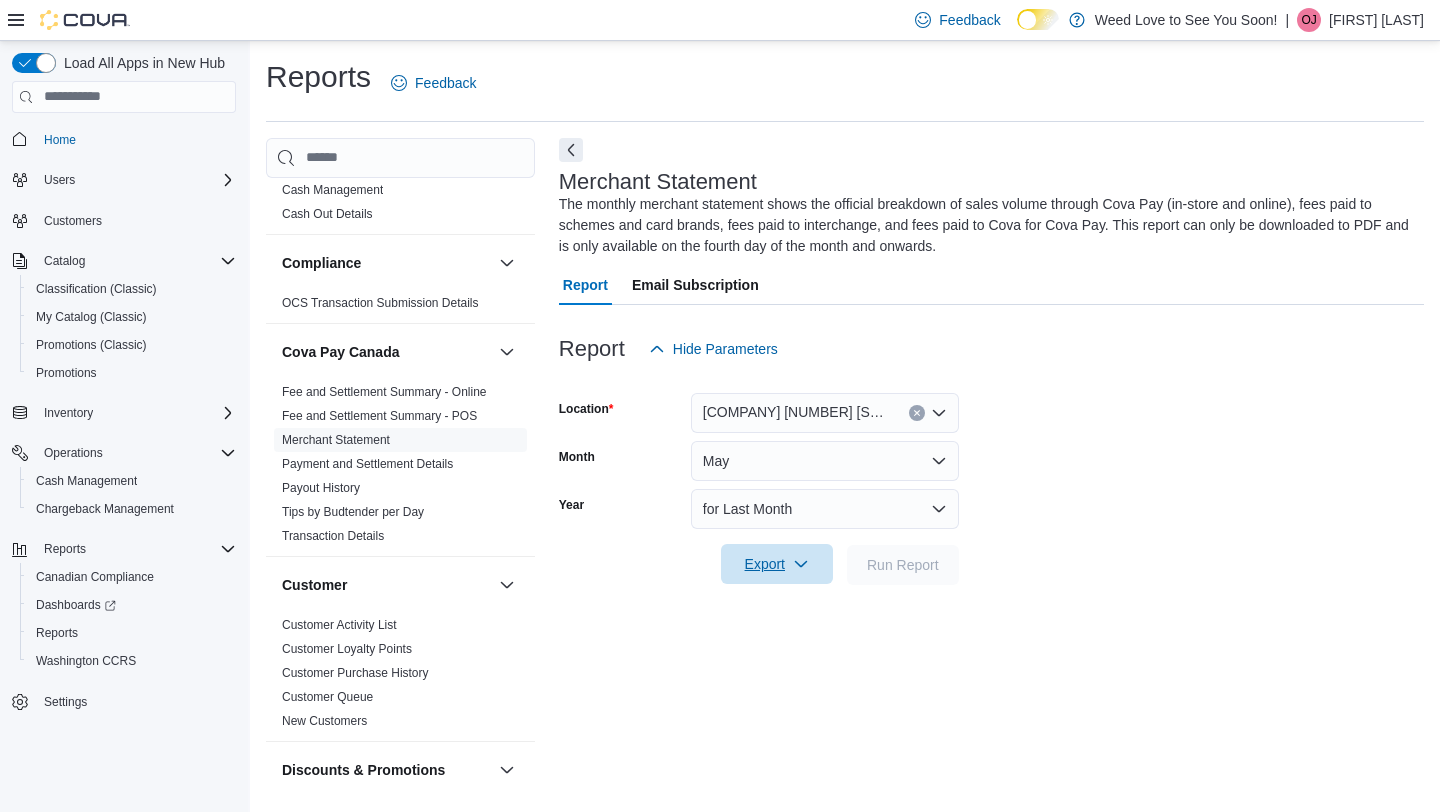 click 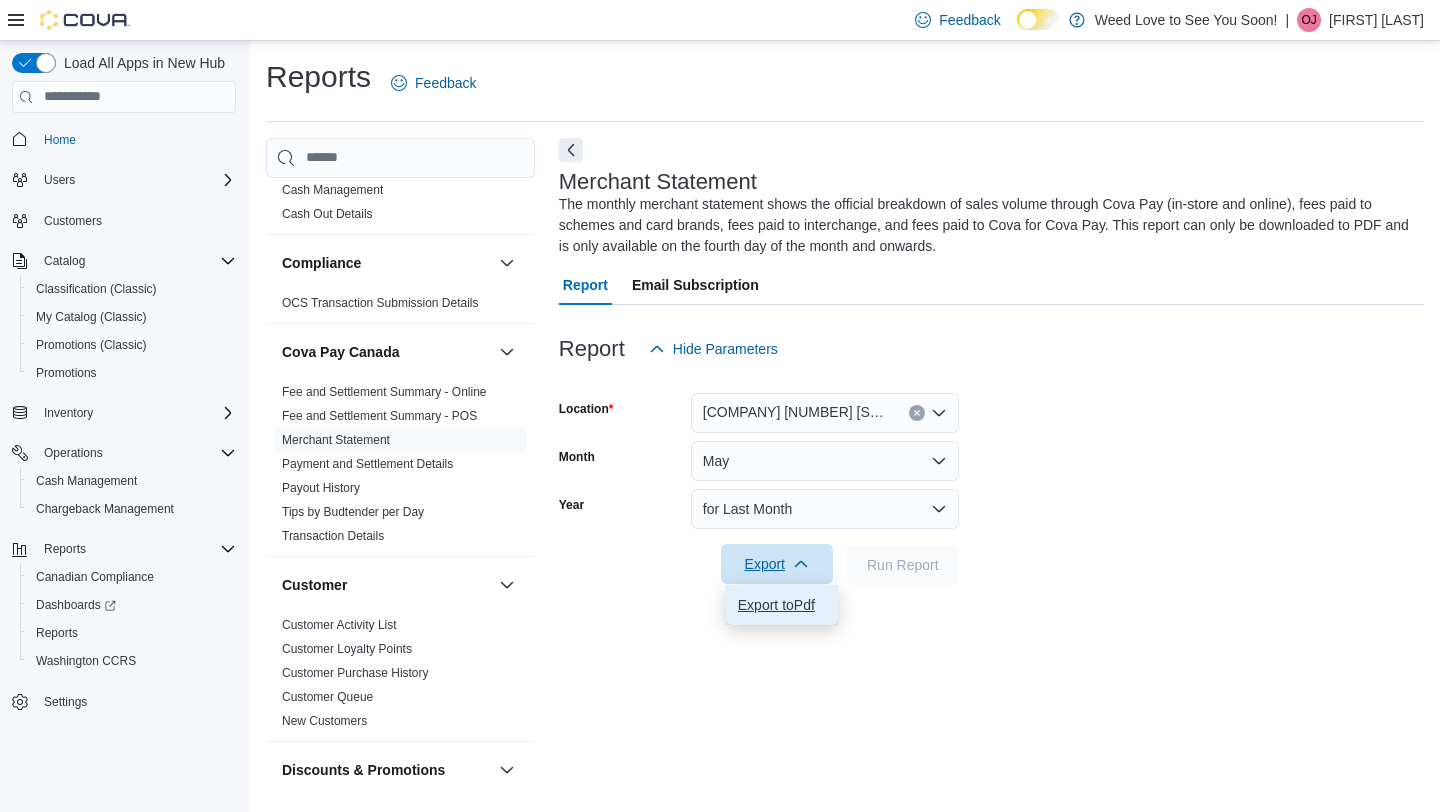 click on "Export to  Pdf" at bounding box center (782, 605) 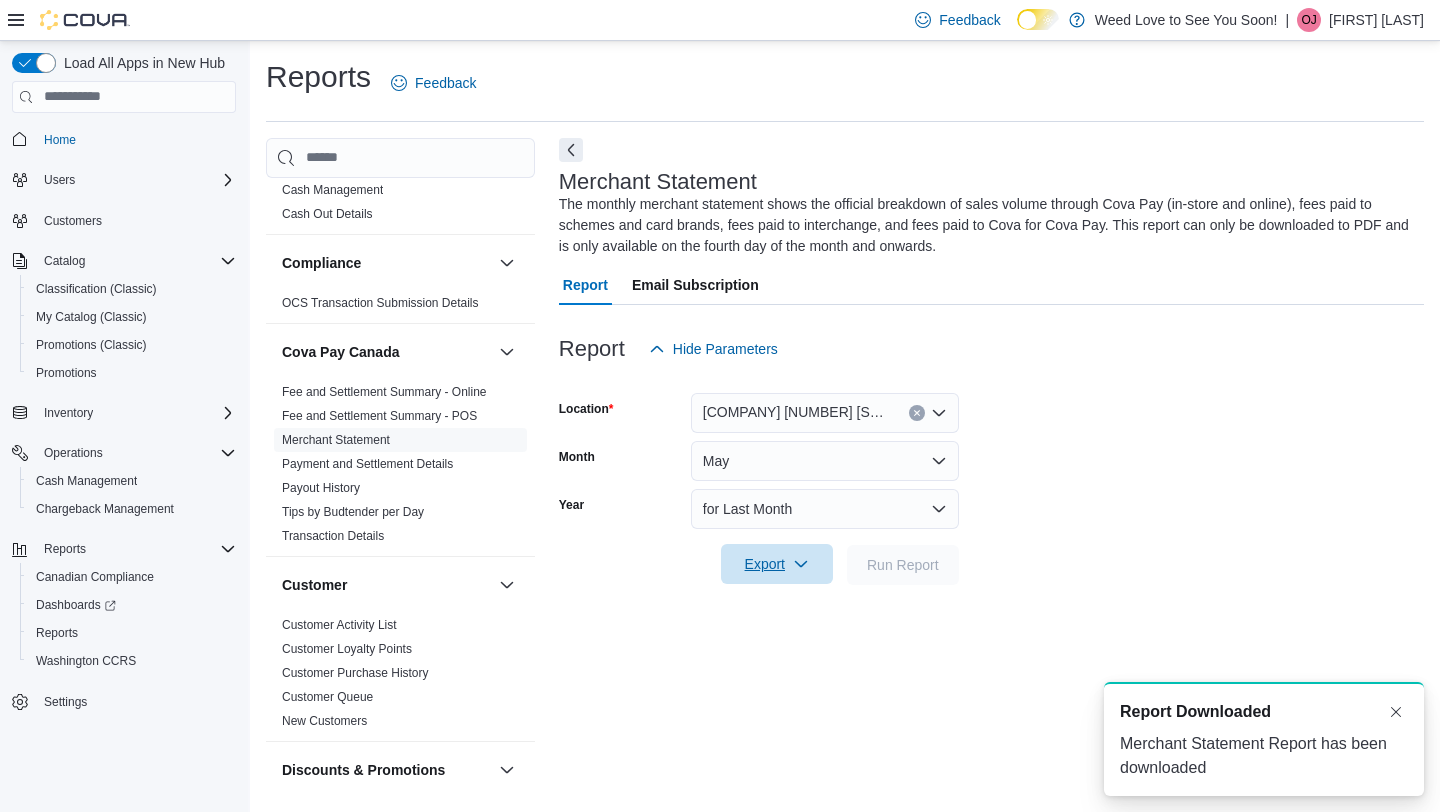 scroll, scrollTop: 0, scrollLeft: 0, axis: both 